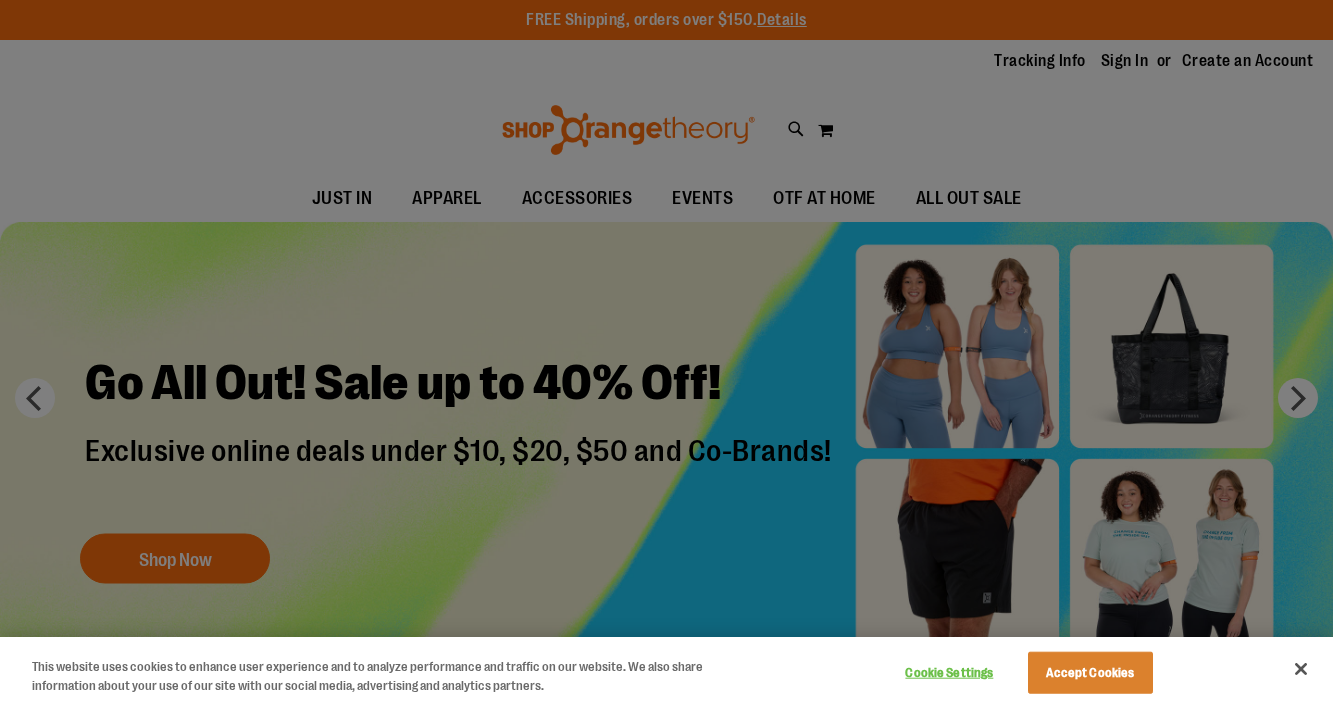 scroll, scrollTop: 0, scrollLeft: 0, axis: both 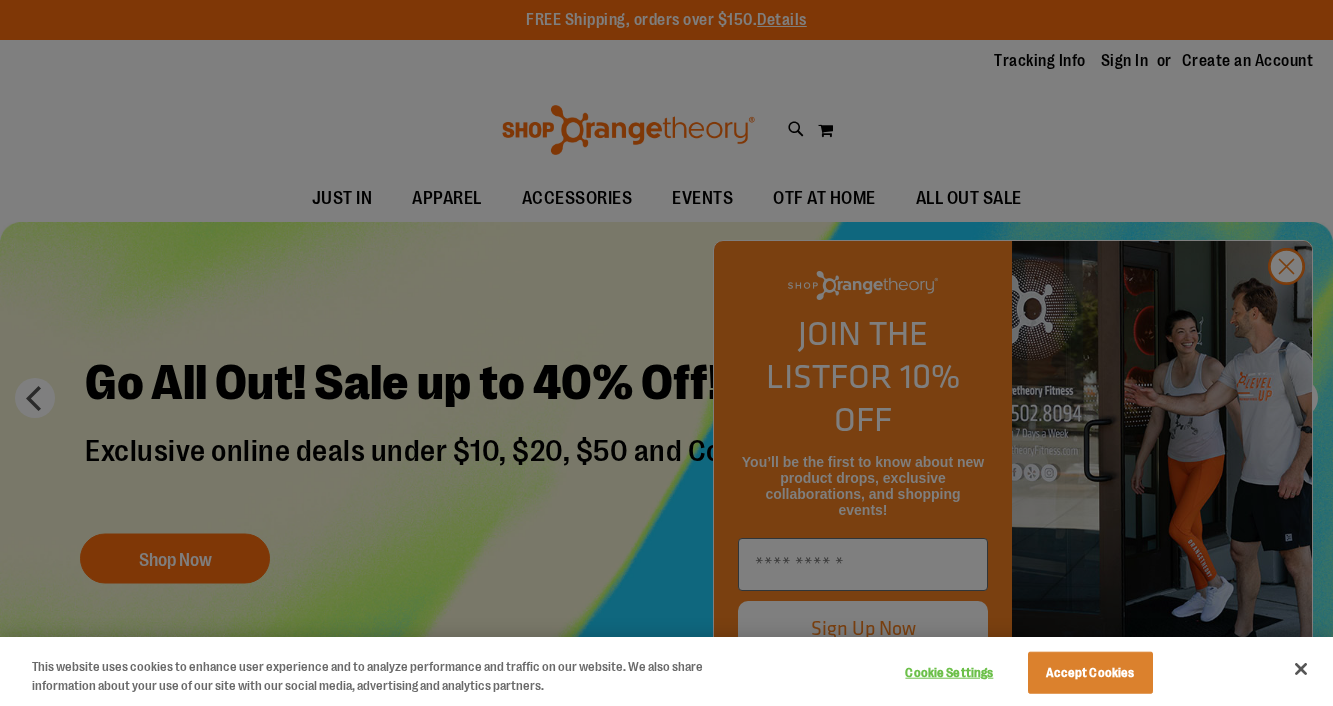 click at bounding box center [1301, 669] 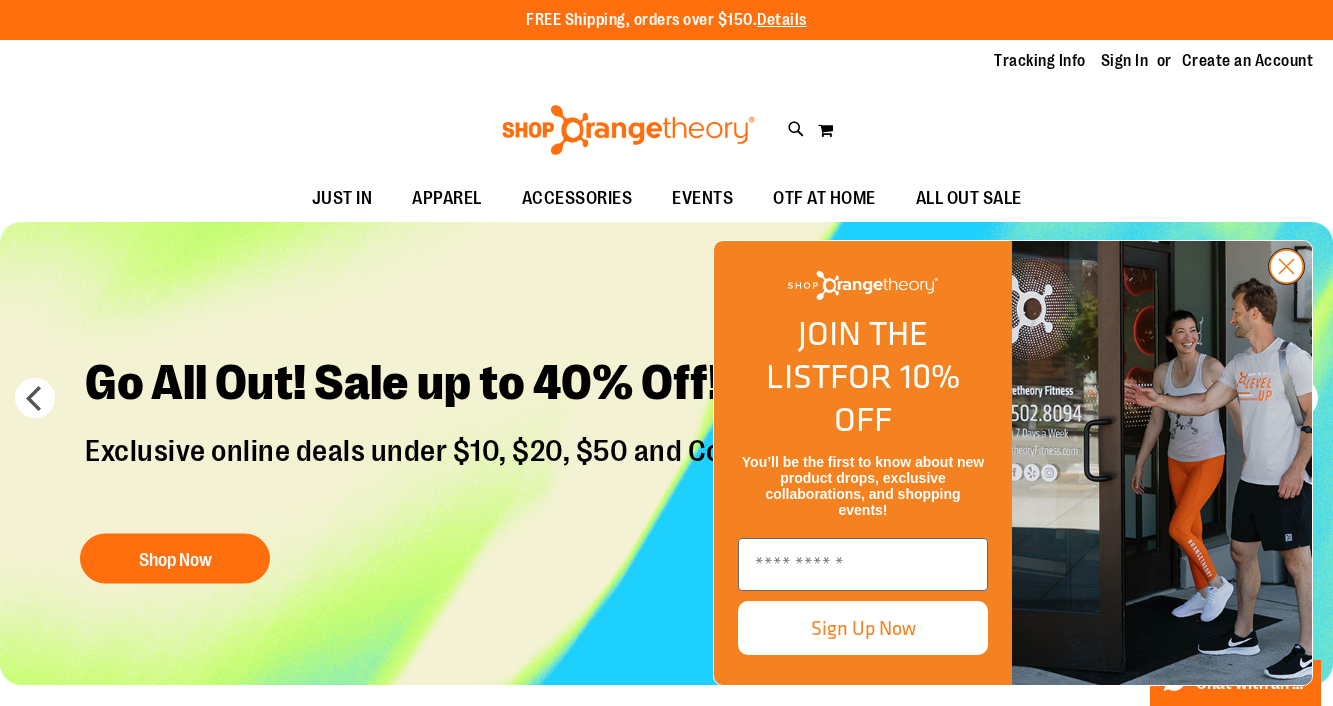 click 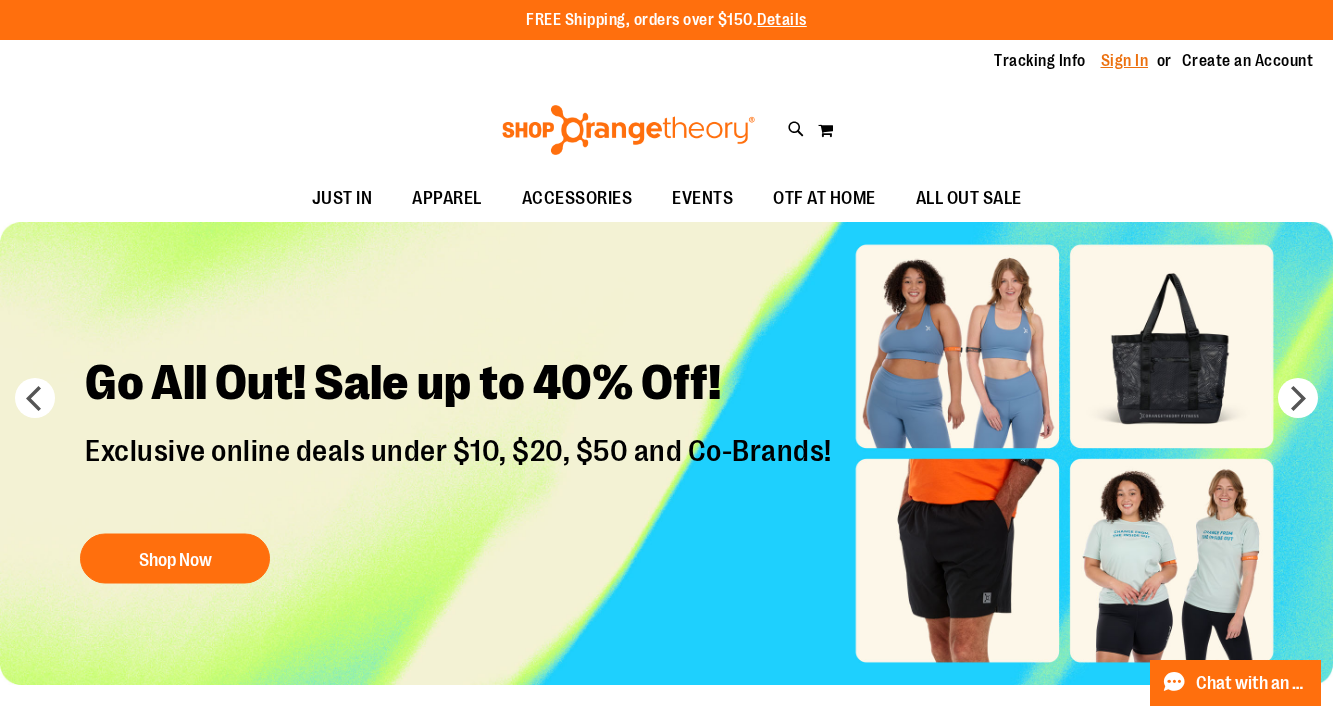 click on "Sign In" at bounding box center (1125, 61) 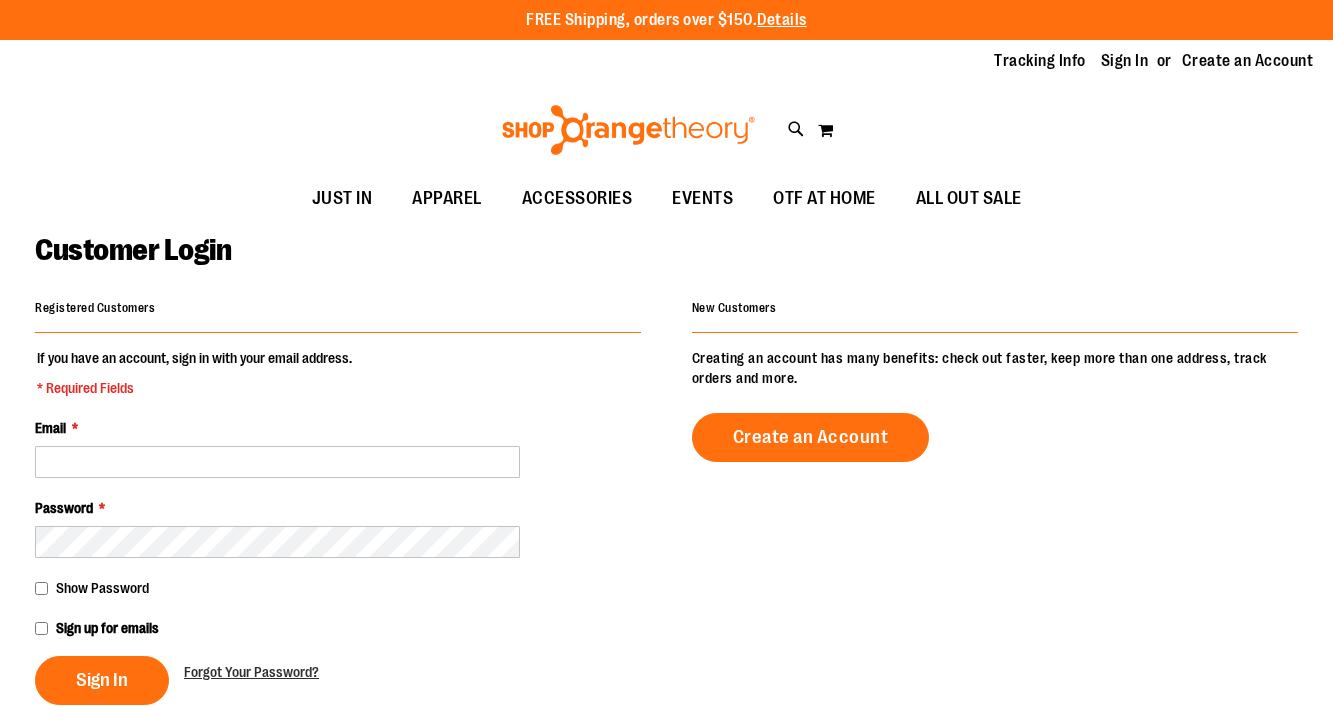 scroll, scrollTop: 0, scrollLeft: 0, axis: both 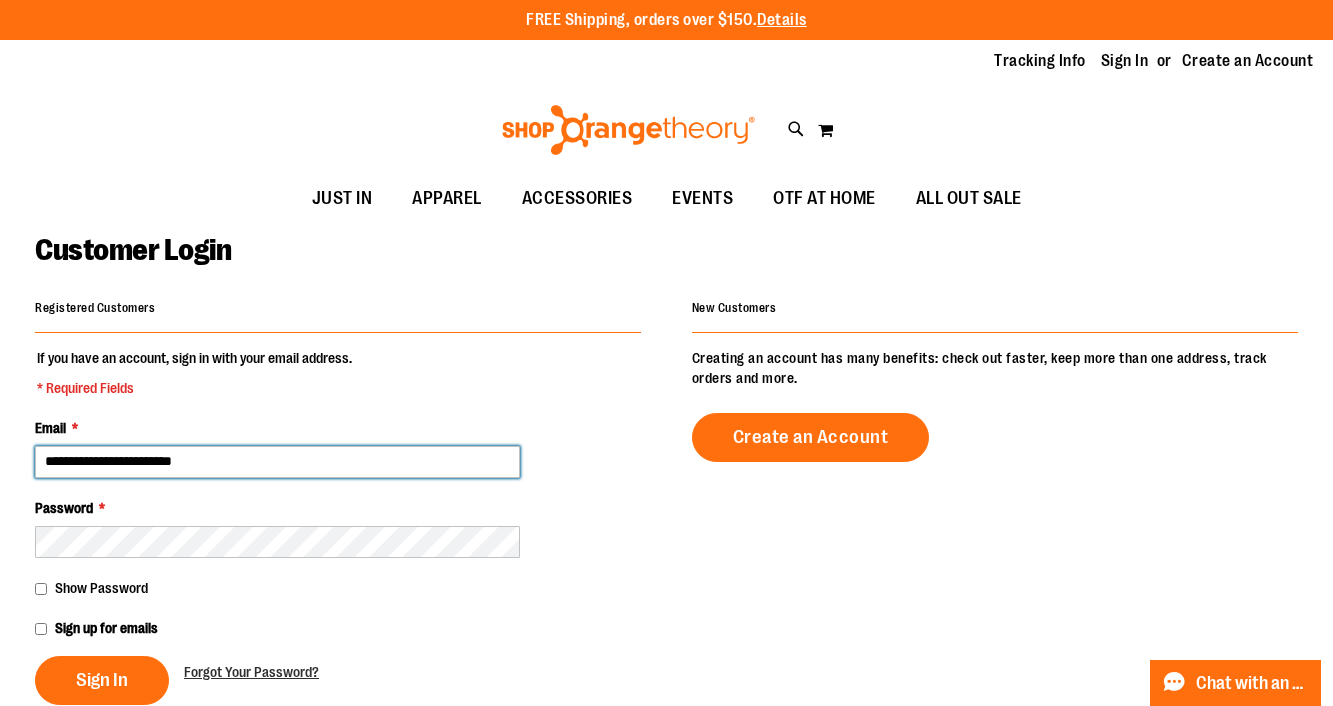 type on "**********" 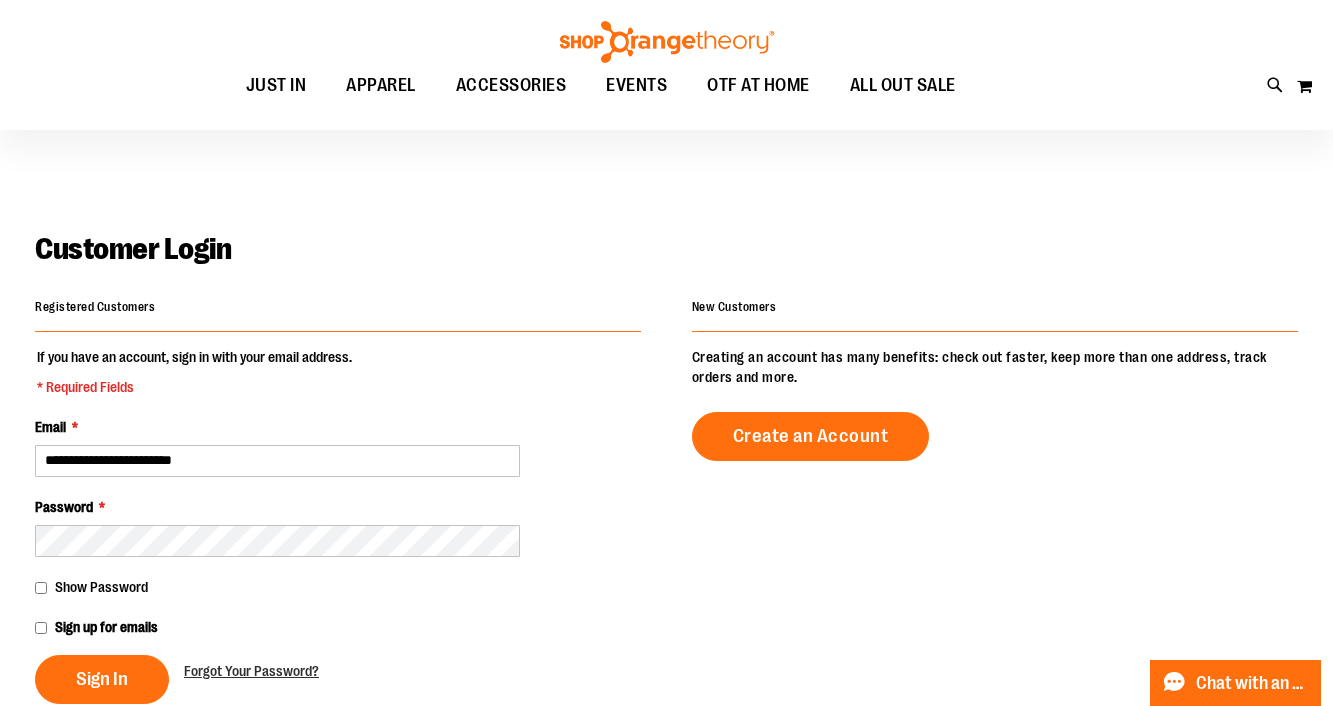scroll, scrollTop: 100, scrollLeft: 0, axis: vertical 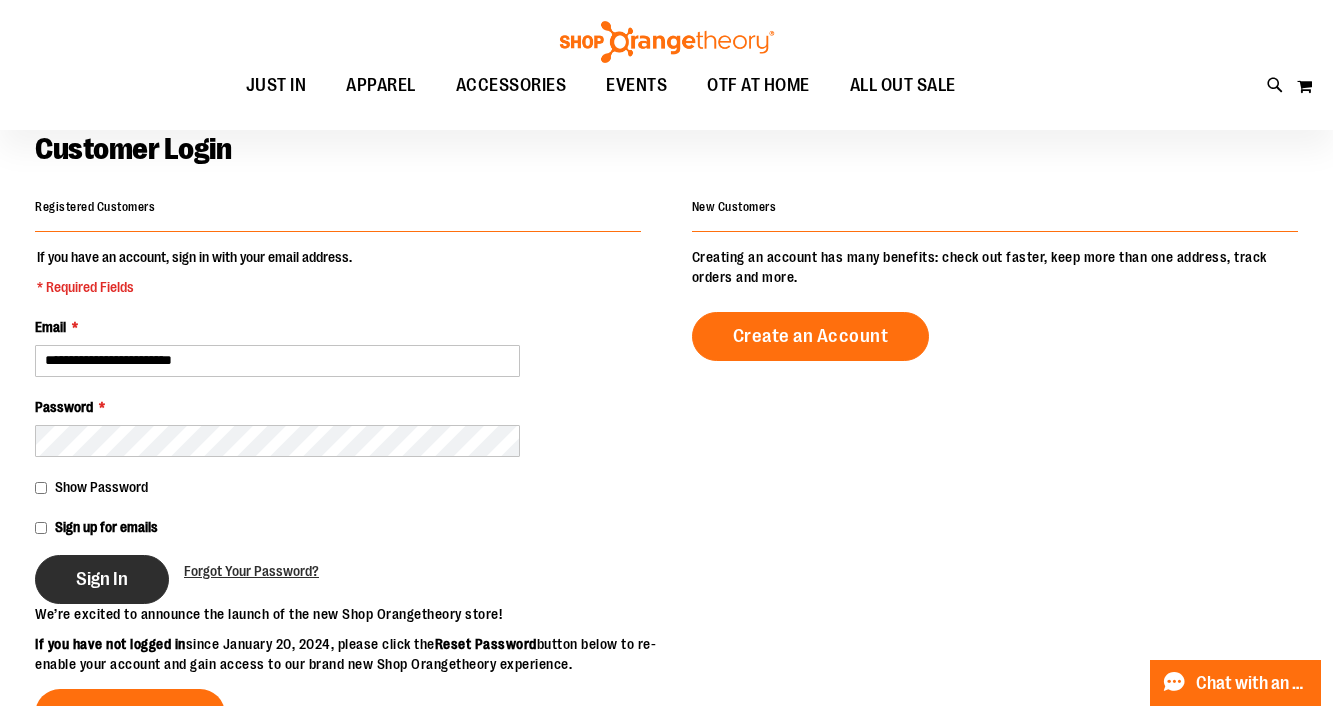 click on "Sign In" at bounding box center (102, 579) 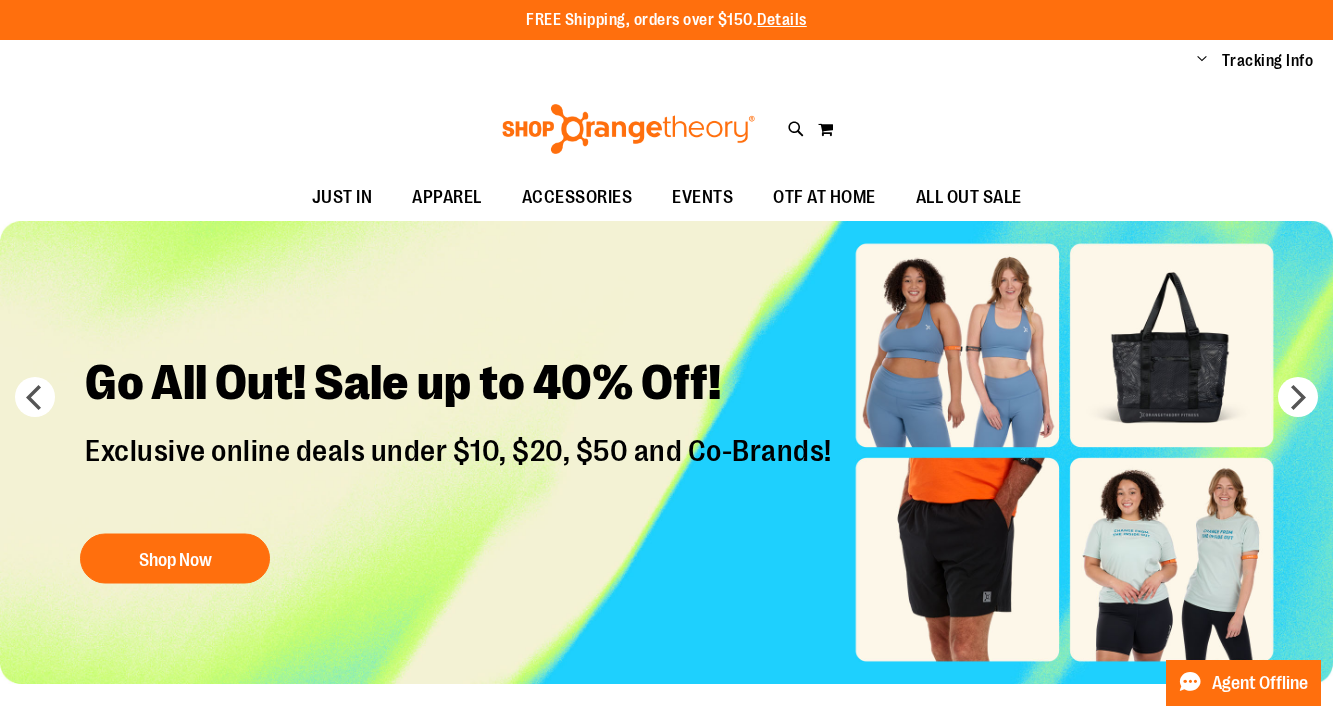 scroll, scrollTop: 0, scrollLeft: 0, axis: both 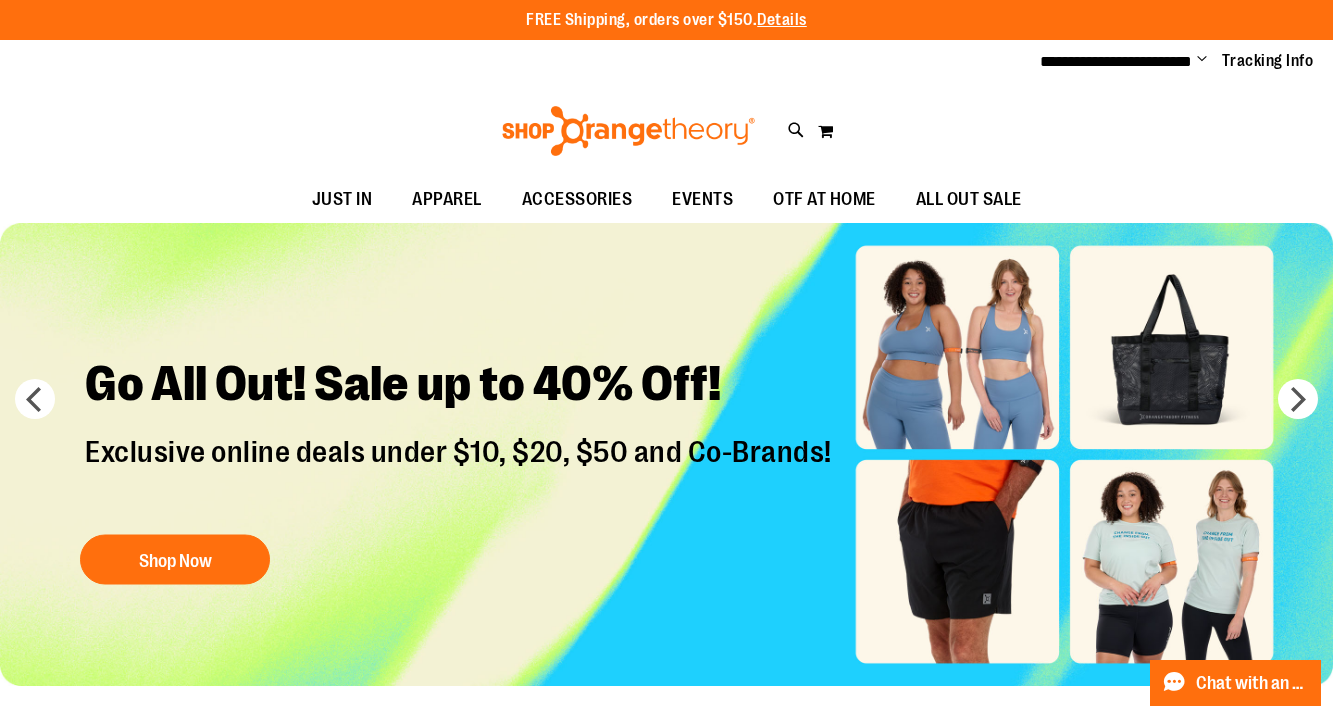 click on "**********" at bounding box center (1116, 62) 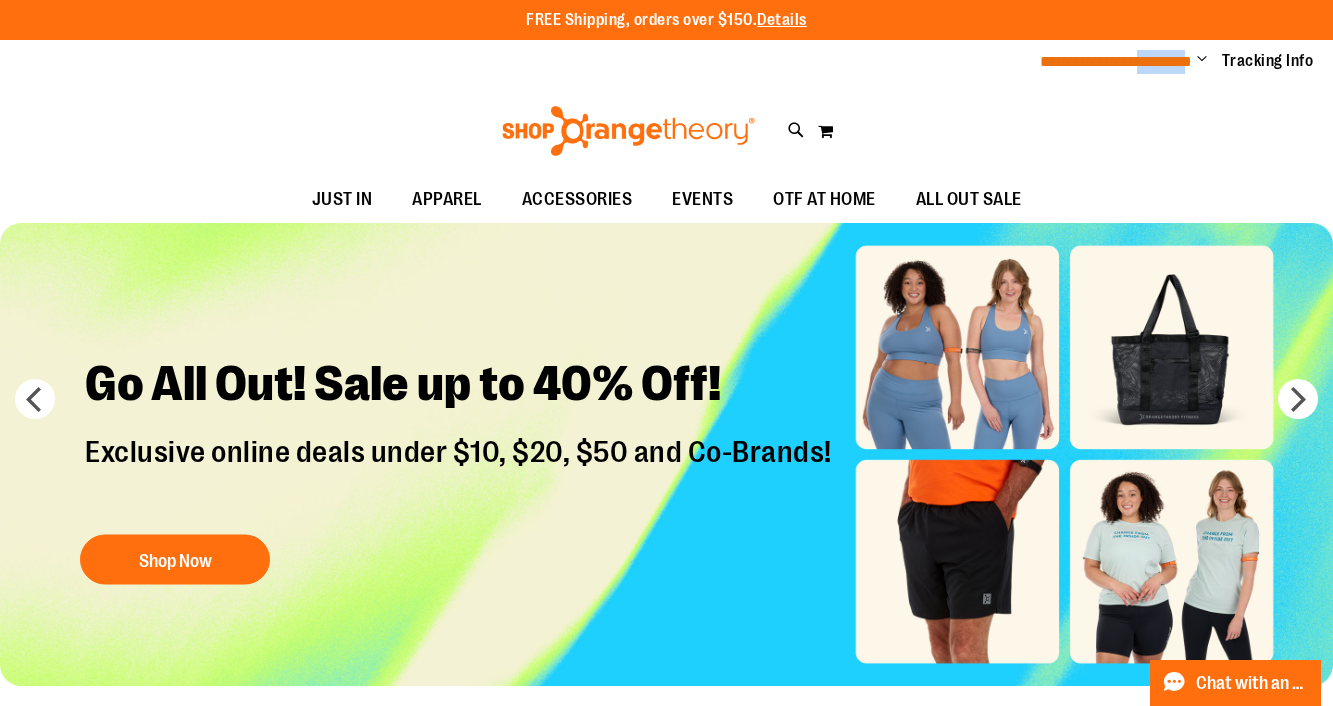 click on "**********" at bounding box center (1116, 61) 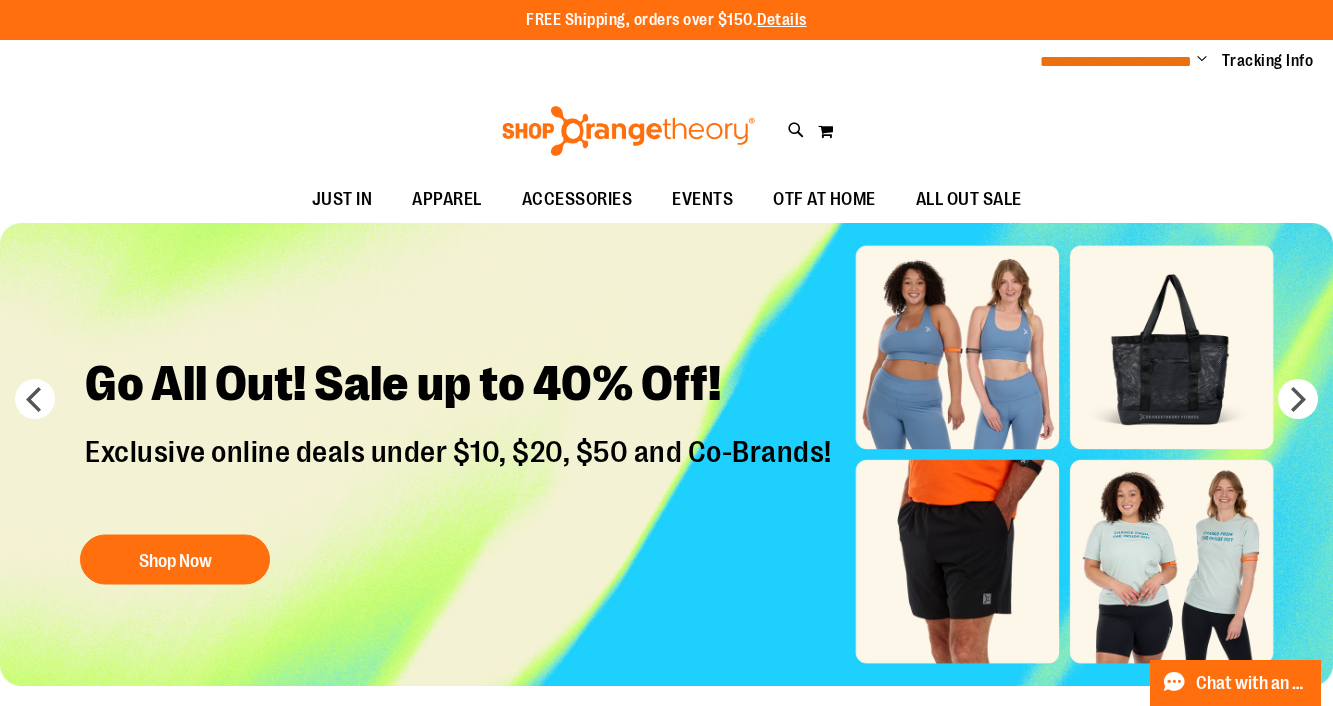 click on "**********" at bounding box center (1116, 61) 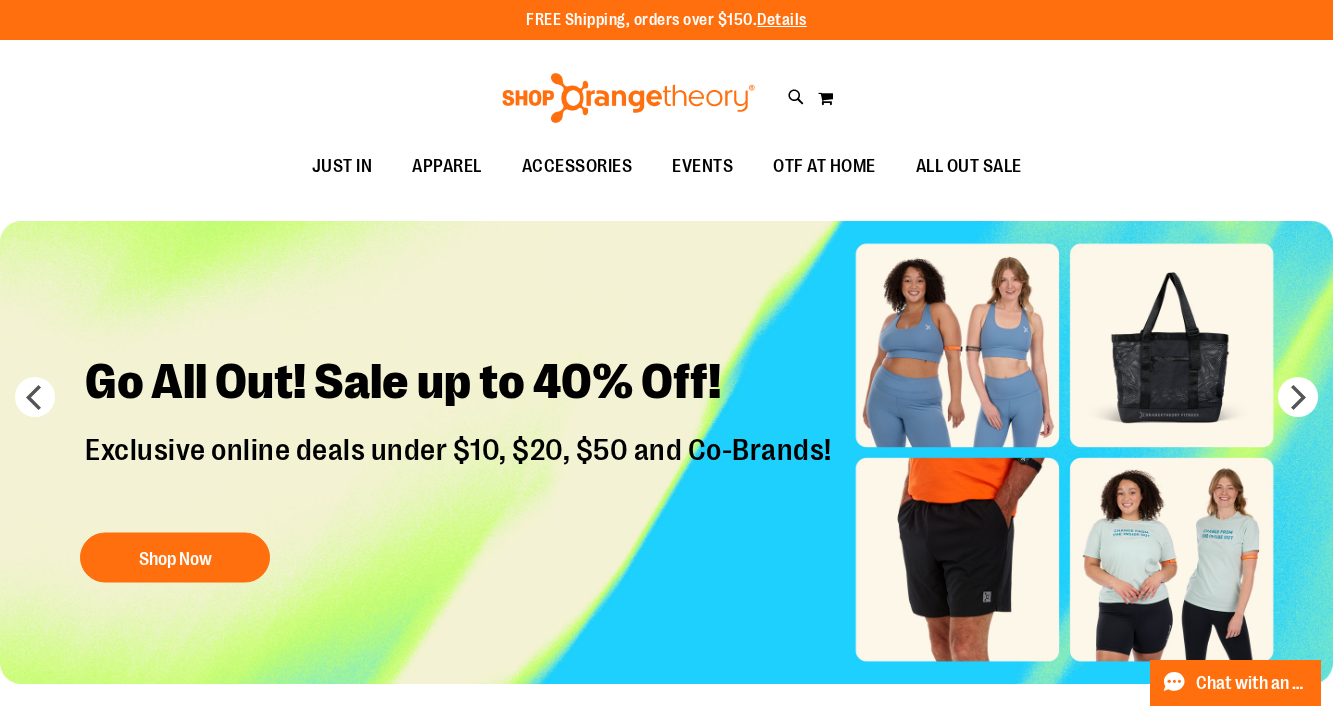 scroll, scrollTop: 0, scrollLeft: 0, axis: both 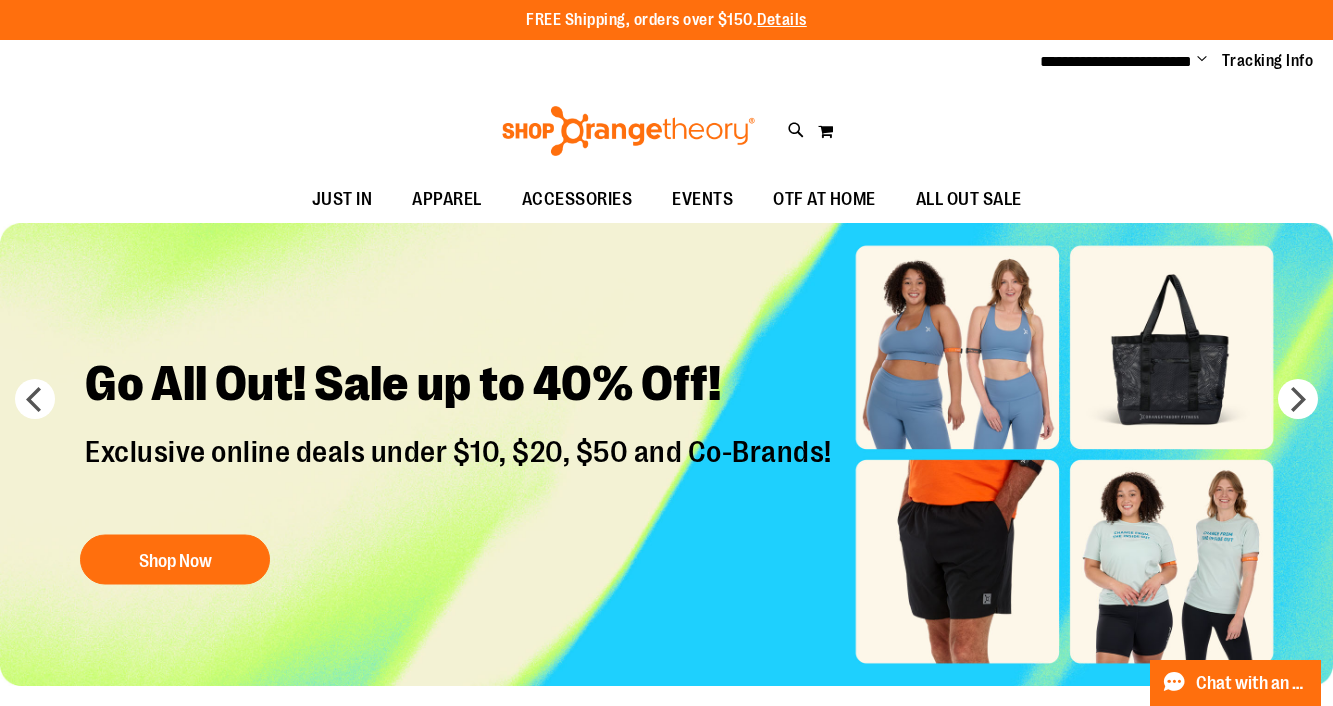 click on "Change" at bounding box center (1202, 60) 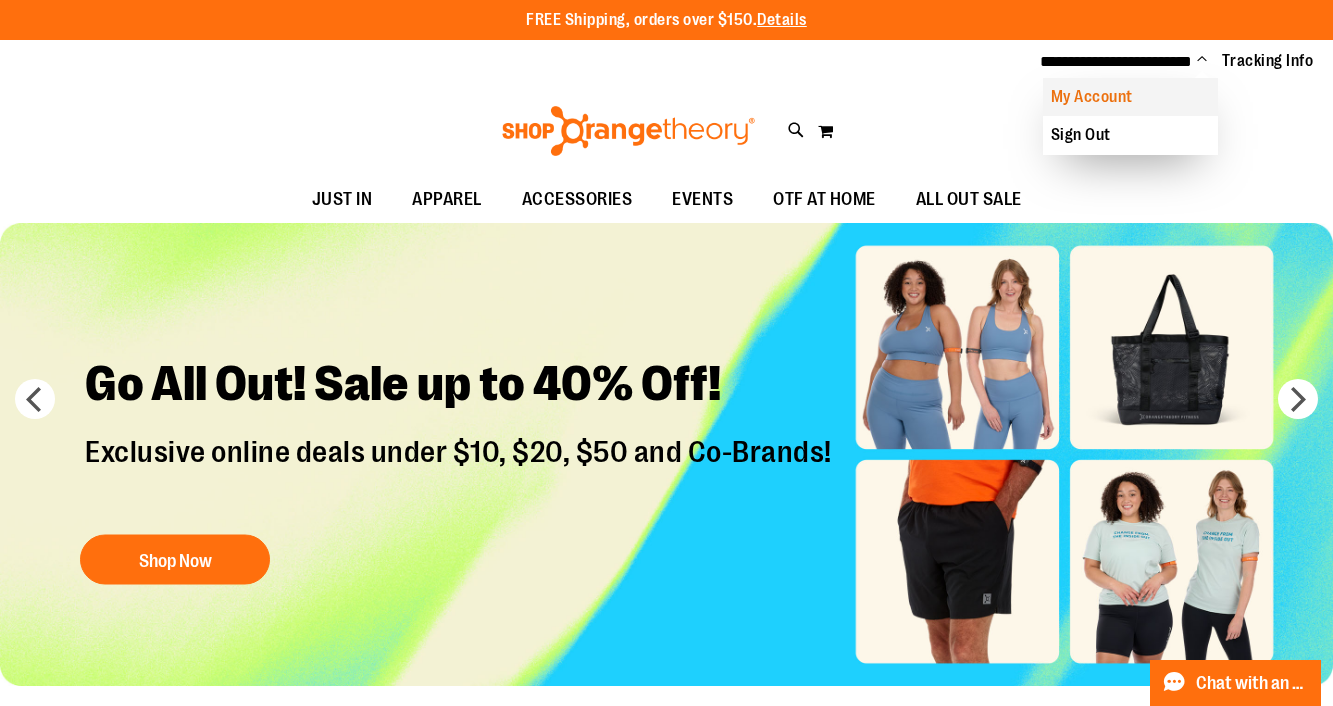 click on "My Account" at bounding box center [1130, 97] 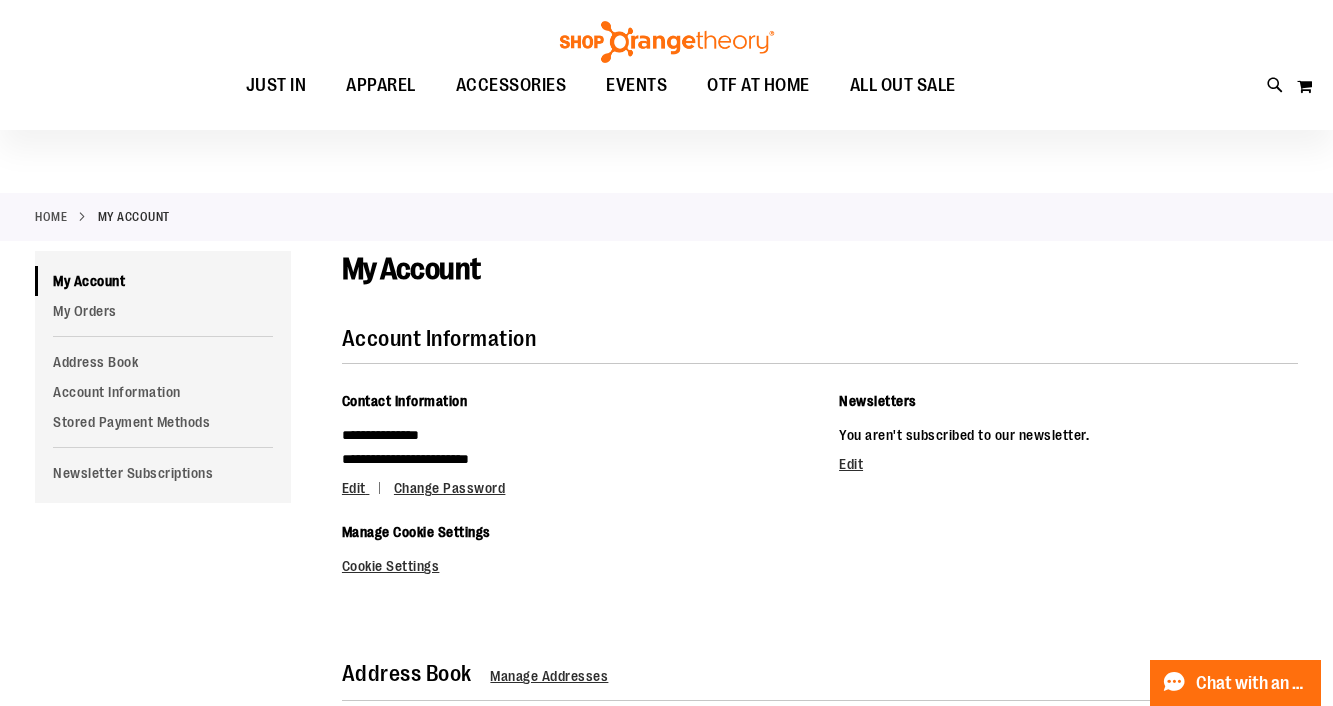 scroll, scrollTop: 30, scrollLeft: 0, axis: vertical 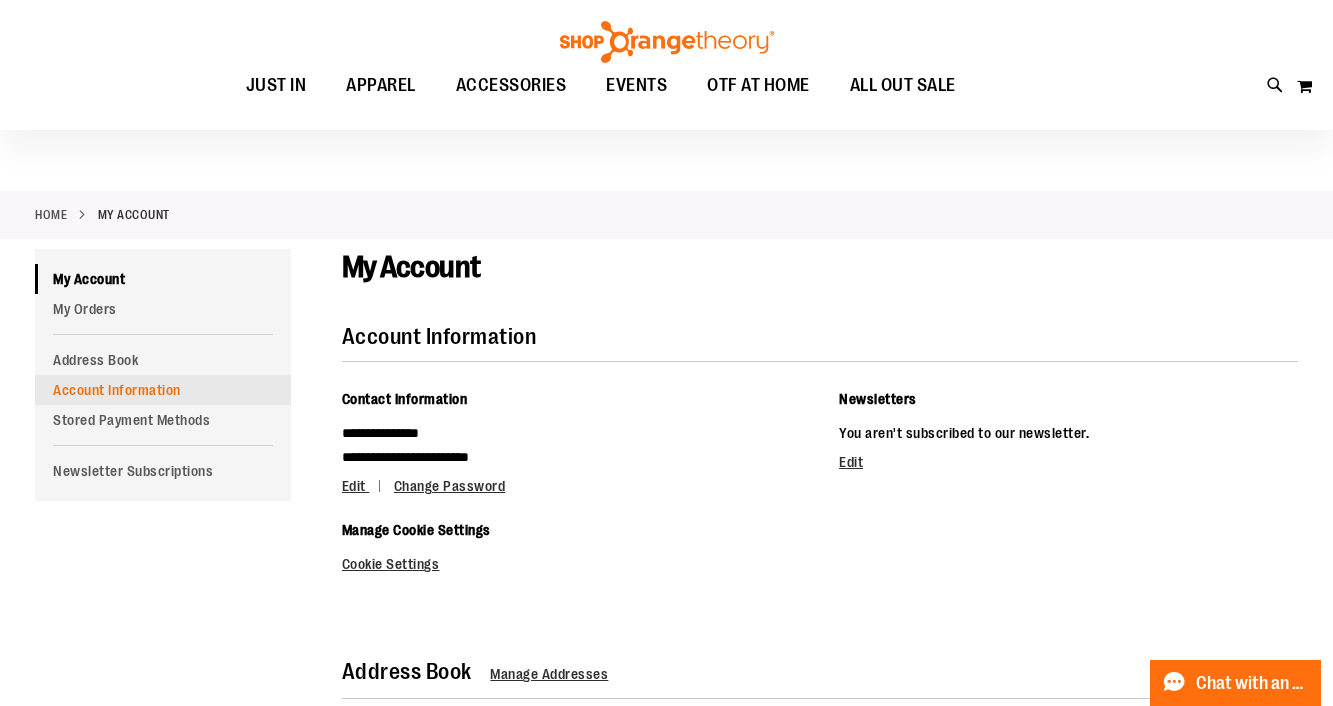 click on "Account Information" at bounding box center [163, 390] 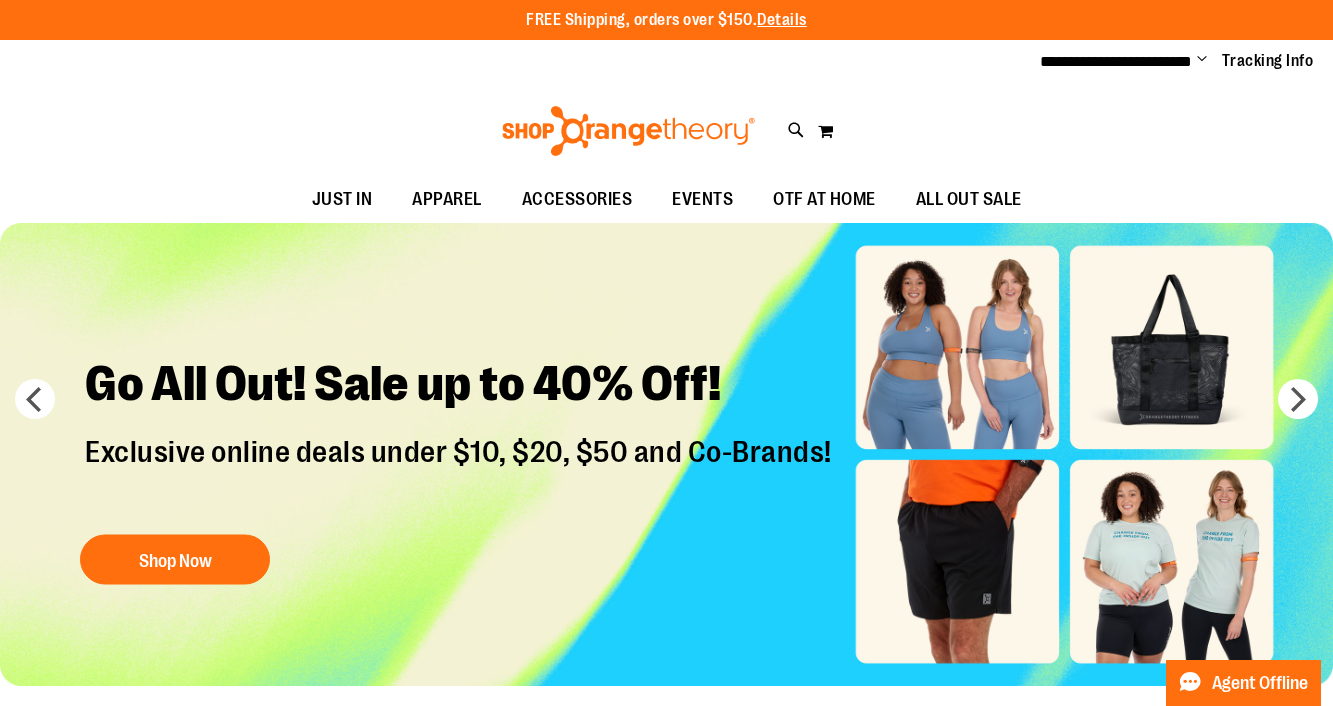 scroll, scrollTop: 0, scrollLeft: 0, axis: both 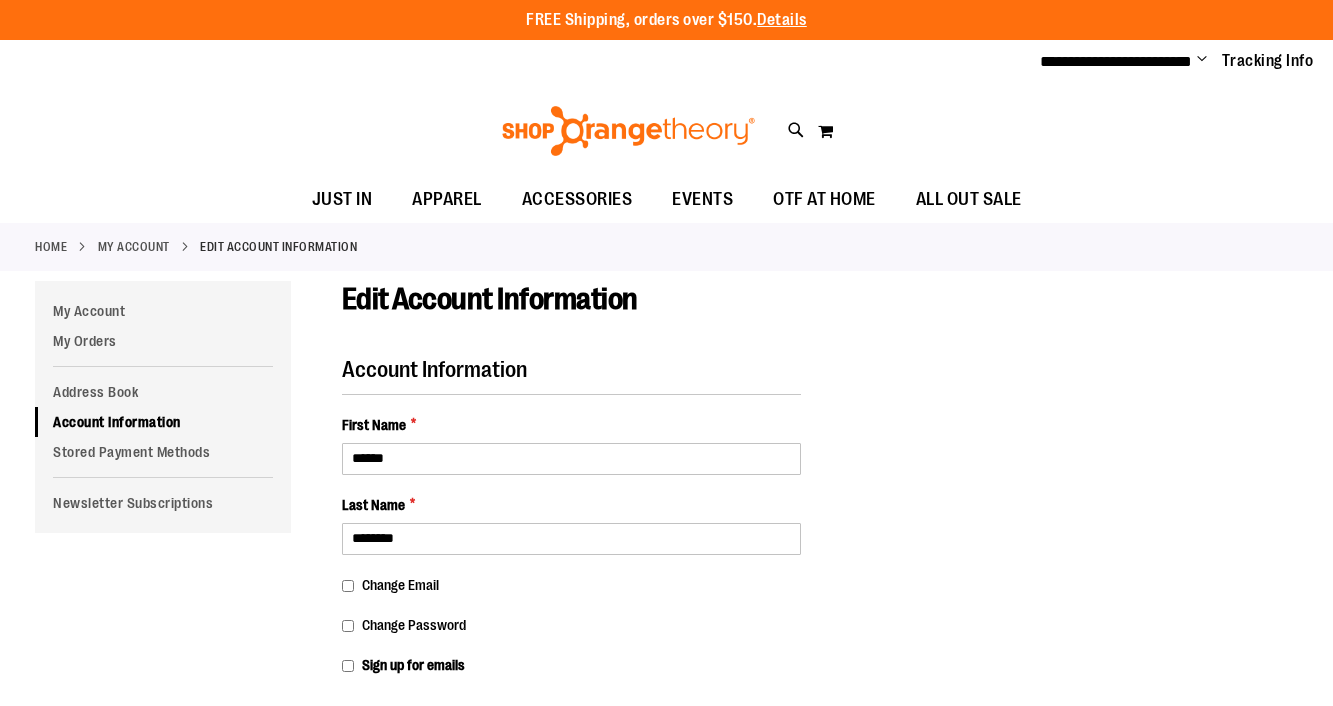 select on "***" 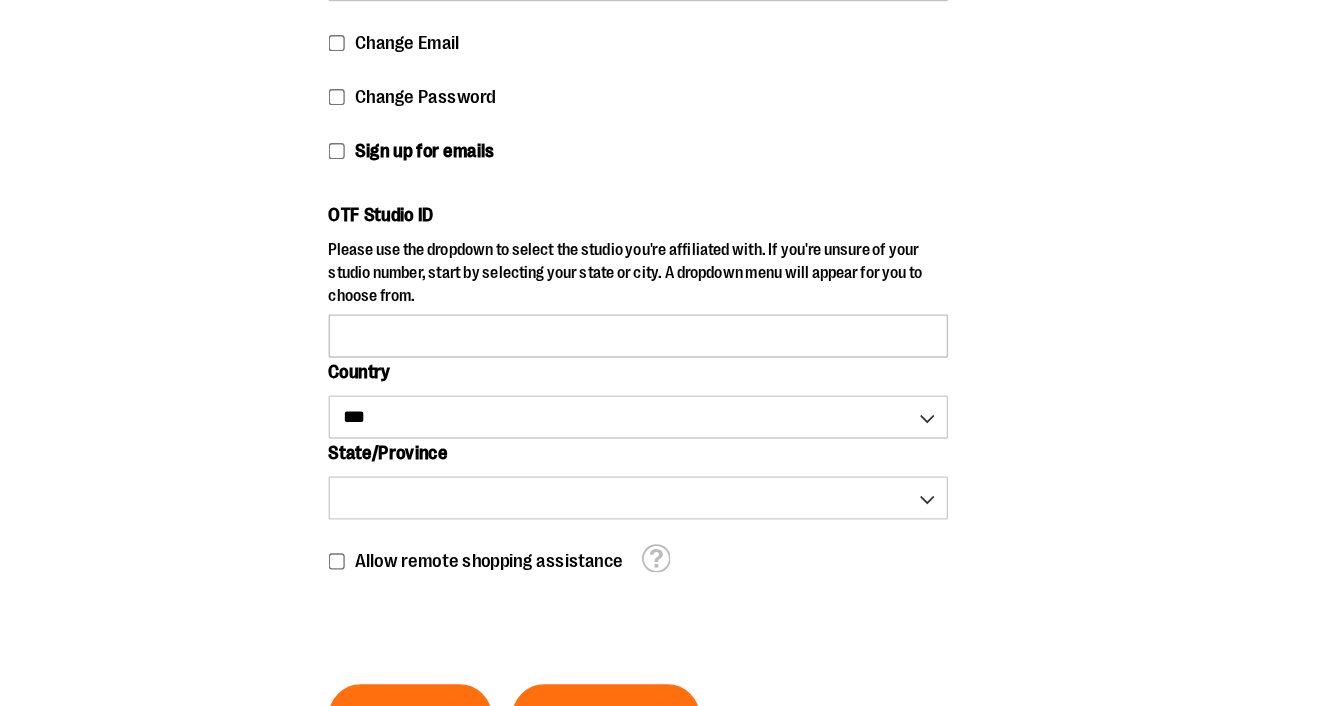 scroll, scrollTop: 394, scrollLeft: 0, axis: vertical 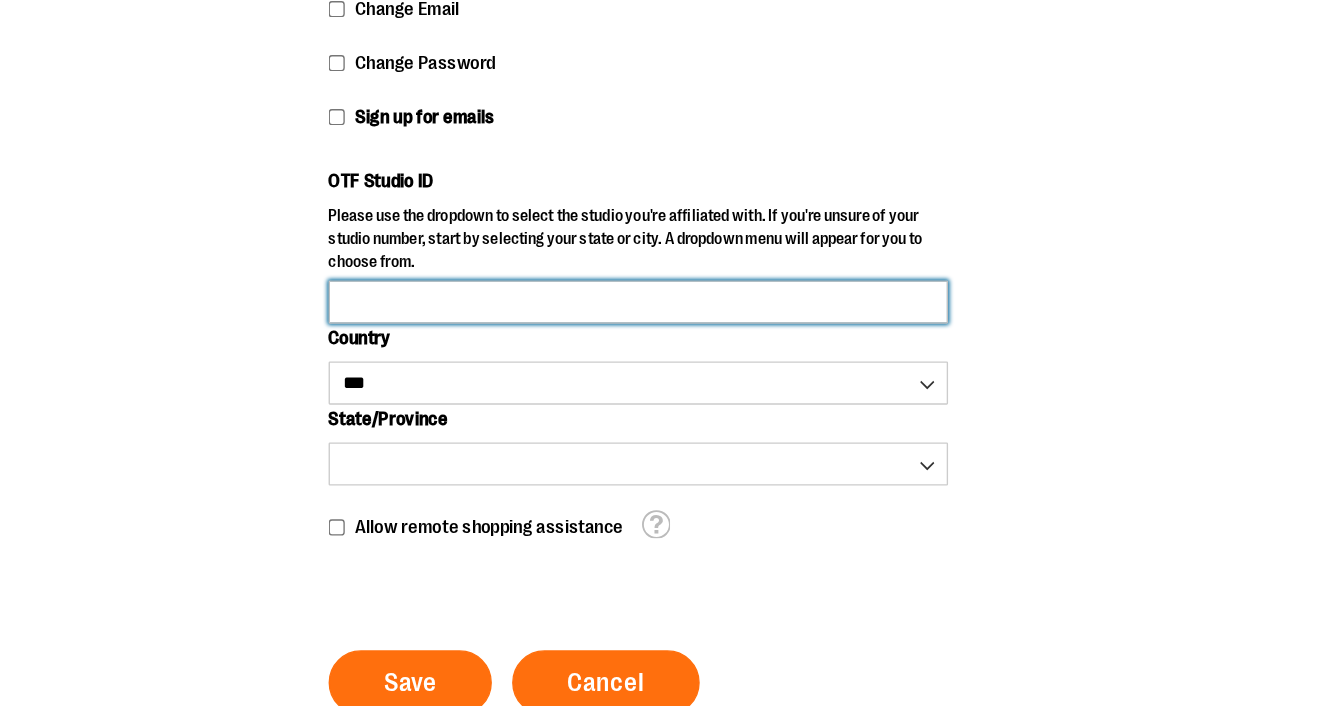 click on "OTF Studio ID" at bounding box center [571, 407] 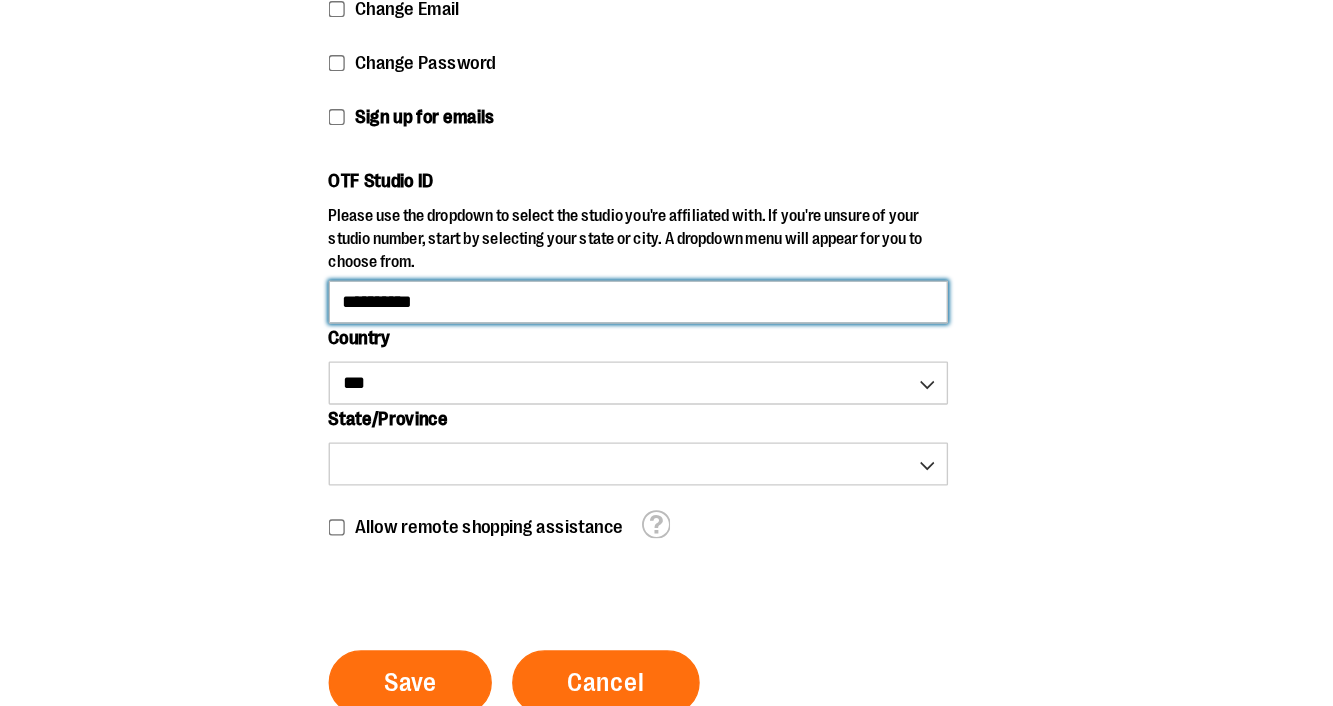 type on "*********" 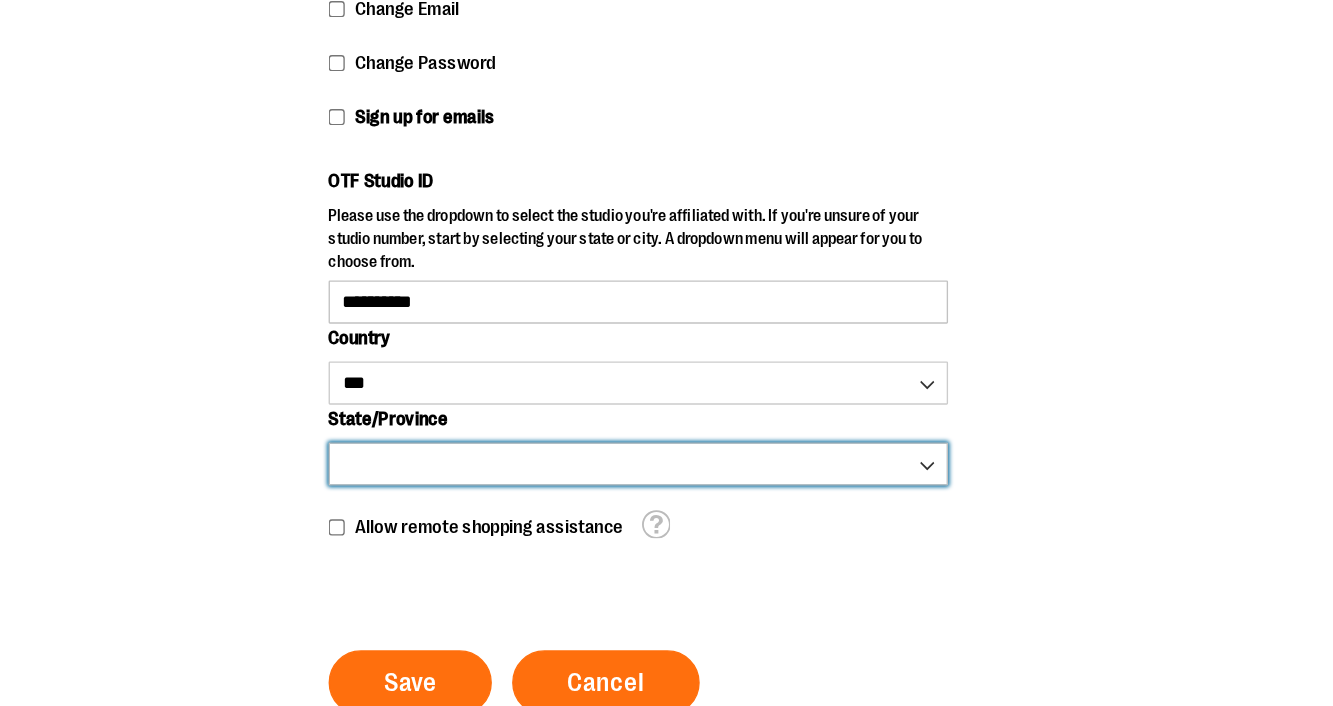 click on "To order the Spring Dri Tri event bundle please email  [EMAIL] ." at bounding box center [666, -41] 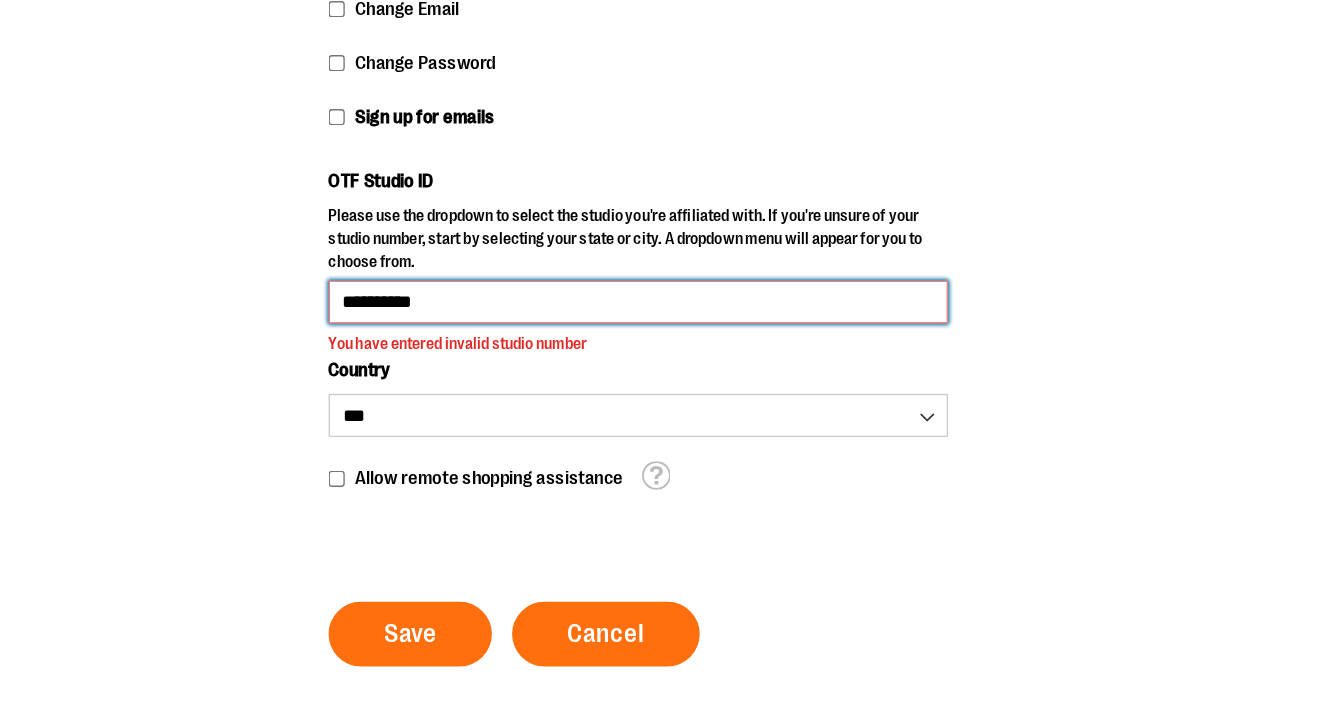 click on "*********" at bounding box center (571, 407) 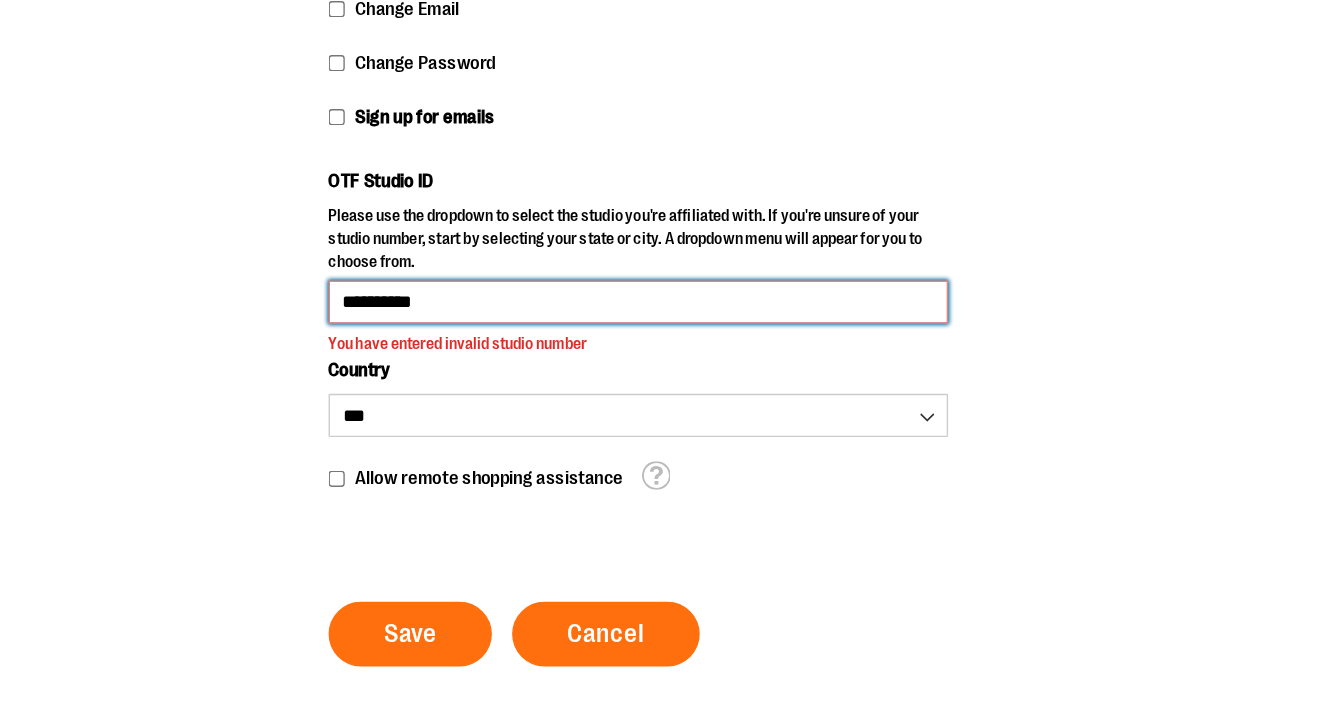 drag, startPoint x: 374, startPoint y: 236, endPoint x: 183, endPoint y: 236, distance: 191 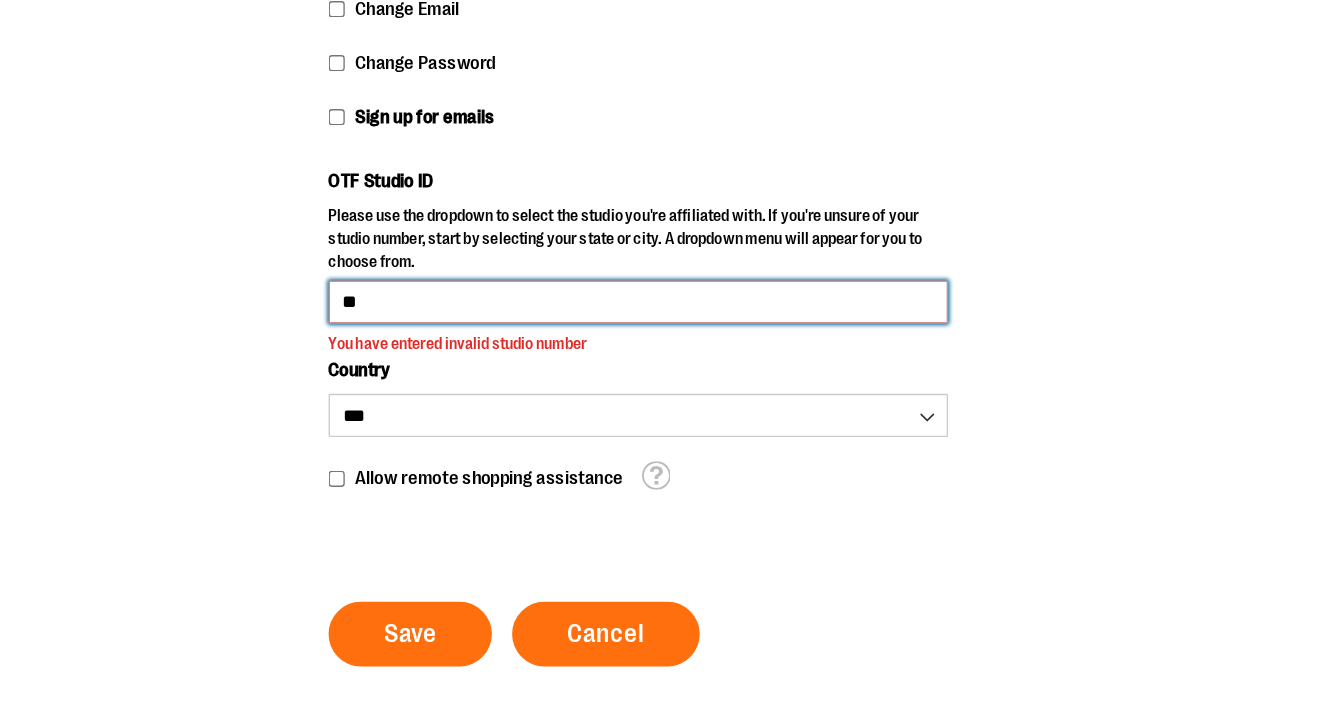 type on "*" 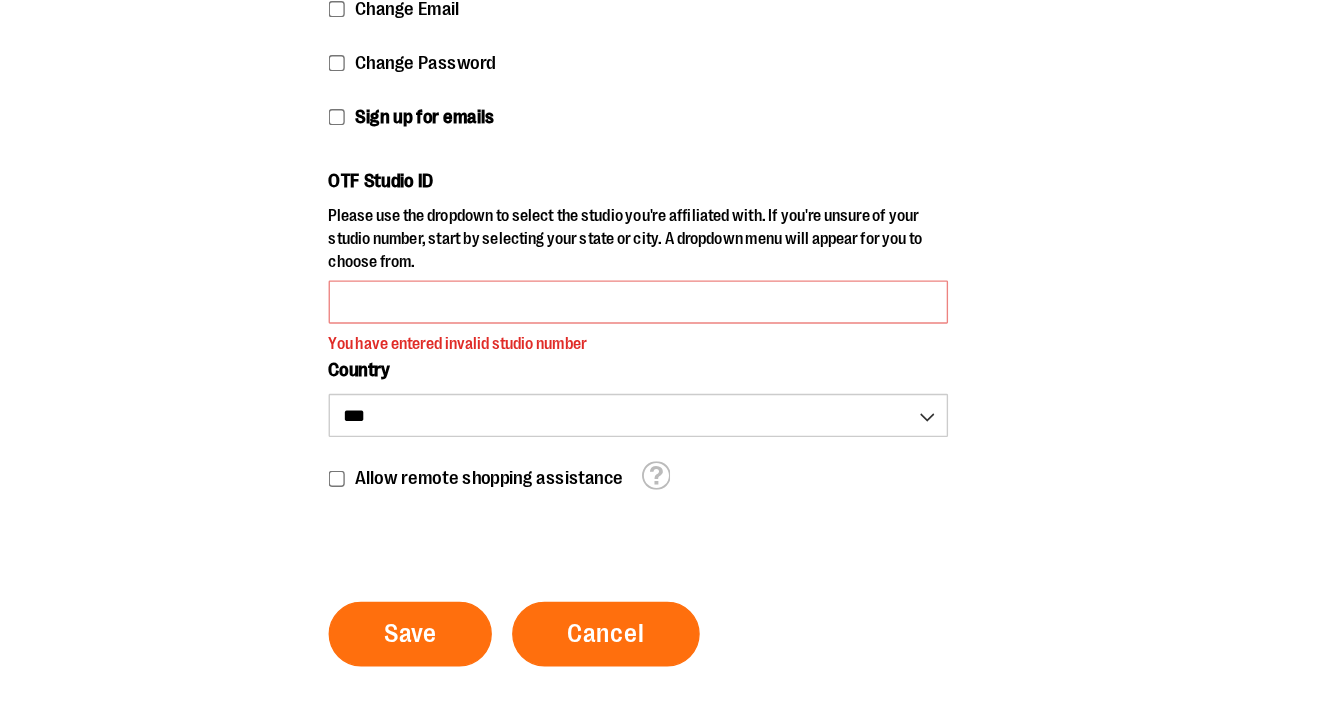 click on "Account Information
First Name *
[FIRST]
Last Name *
[LAST]
Change Email
Change Password
Sign up for emails
OTF Studio ID
**" at bounding box center [820, 319] 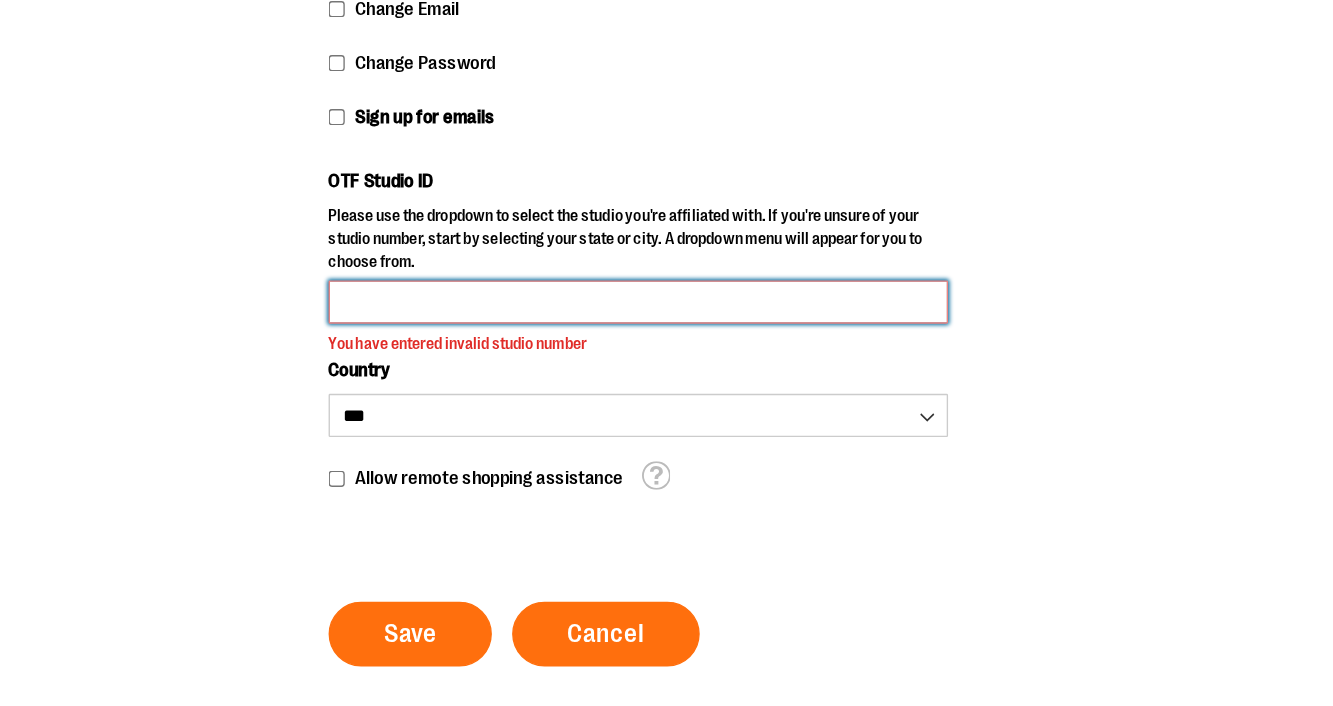 click on "OTF Studio ID" at bounding box center (571, 407) 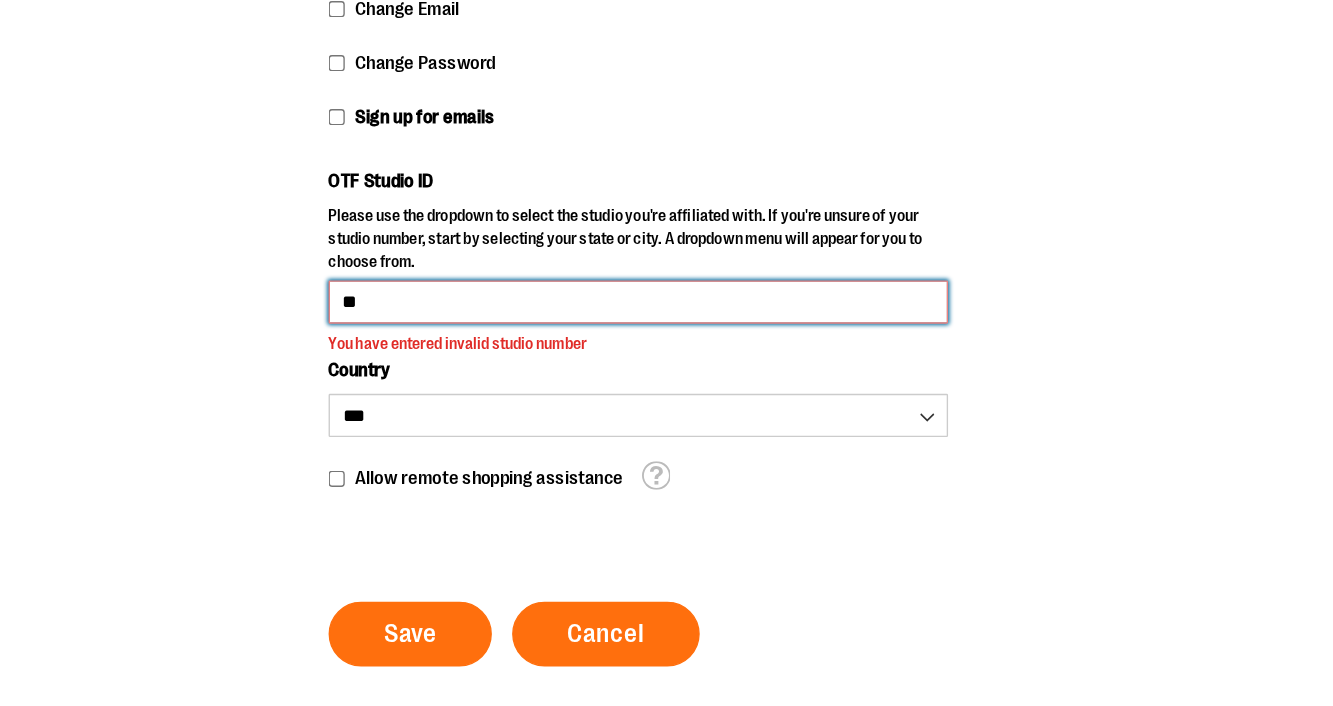 type on "*" 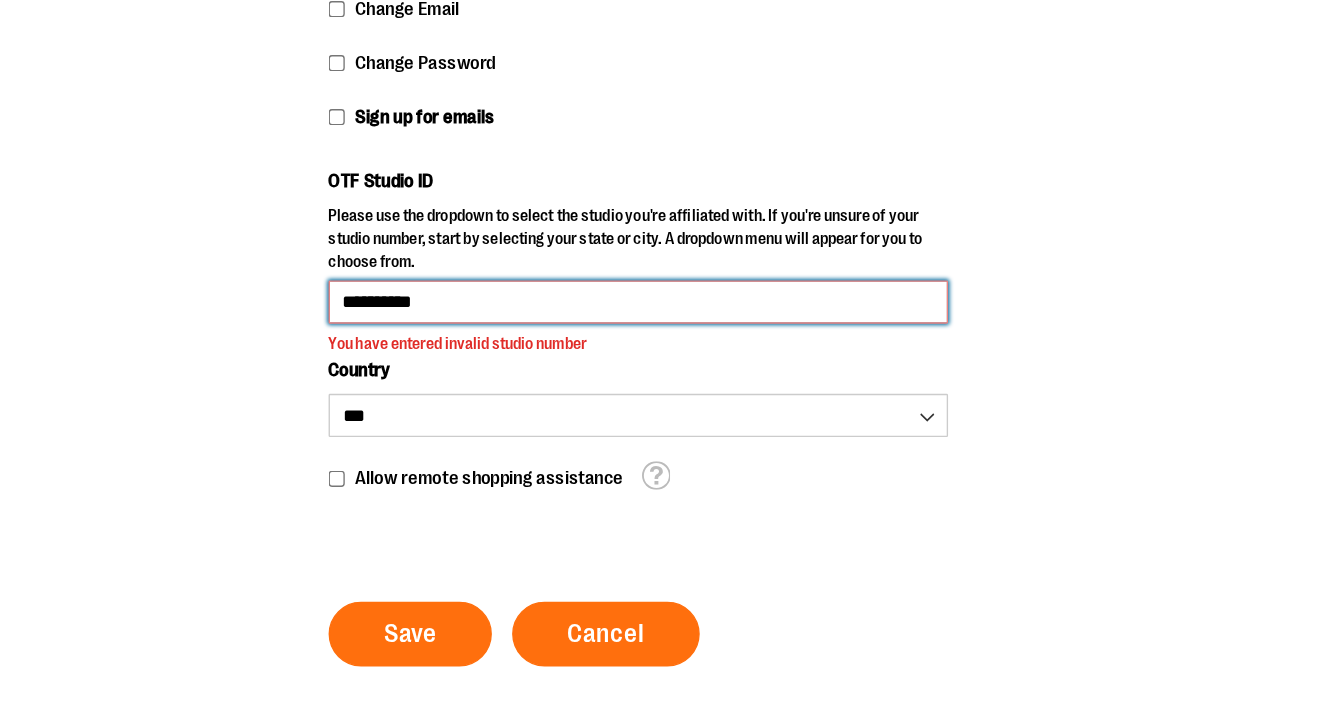 drag, startPoint x: 320, startPoint y: 234, endPoint x: 168, endPoint y: 231, distance: 152.0296 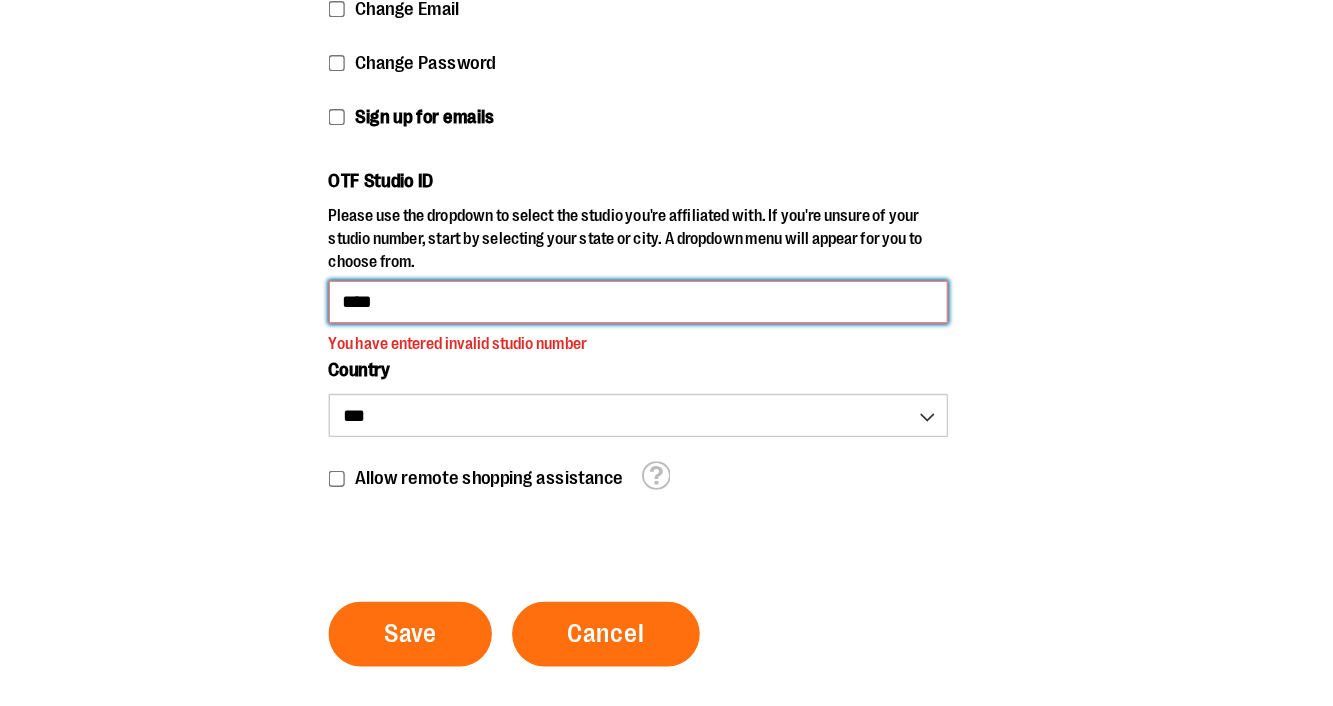click on "****" at bounding box center (571, 407) 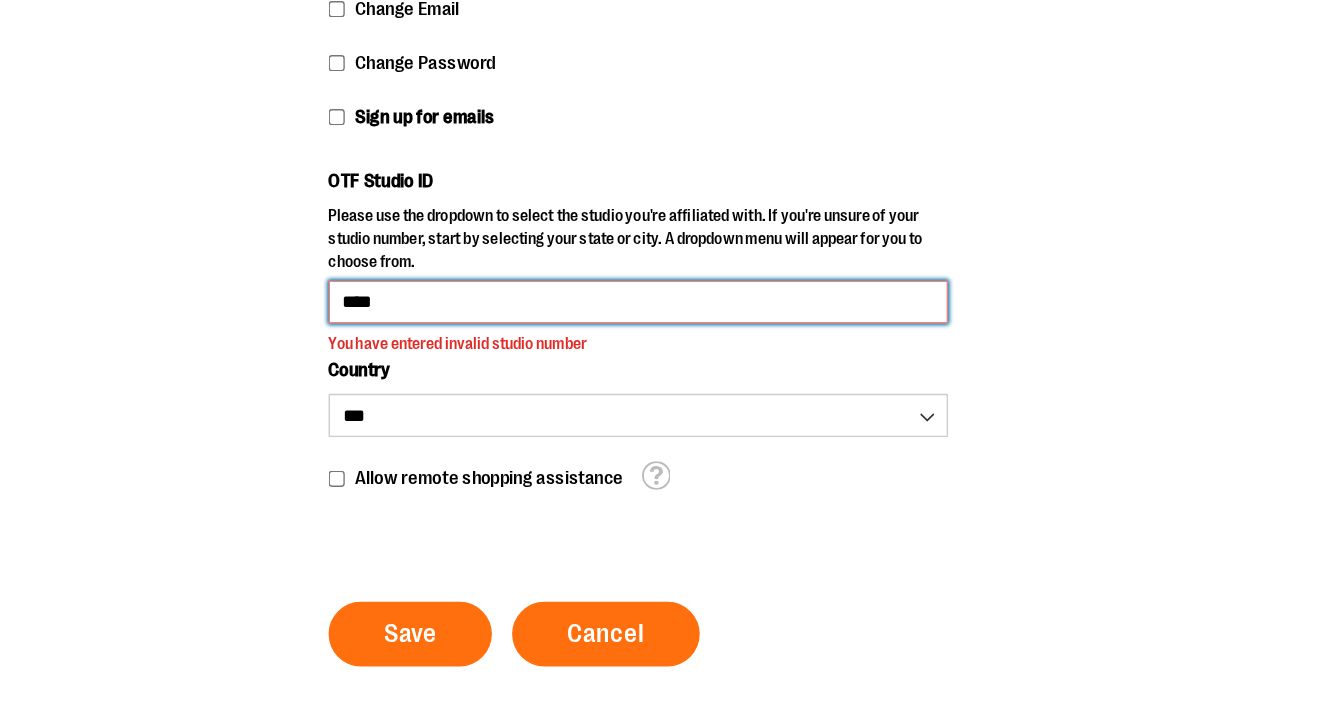type on "****" 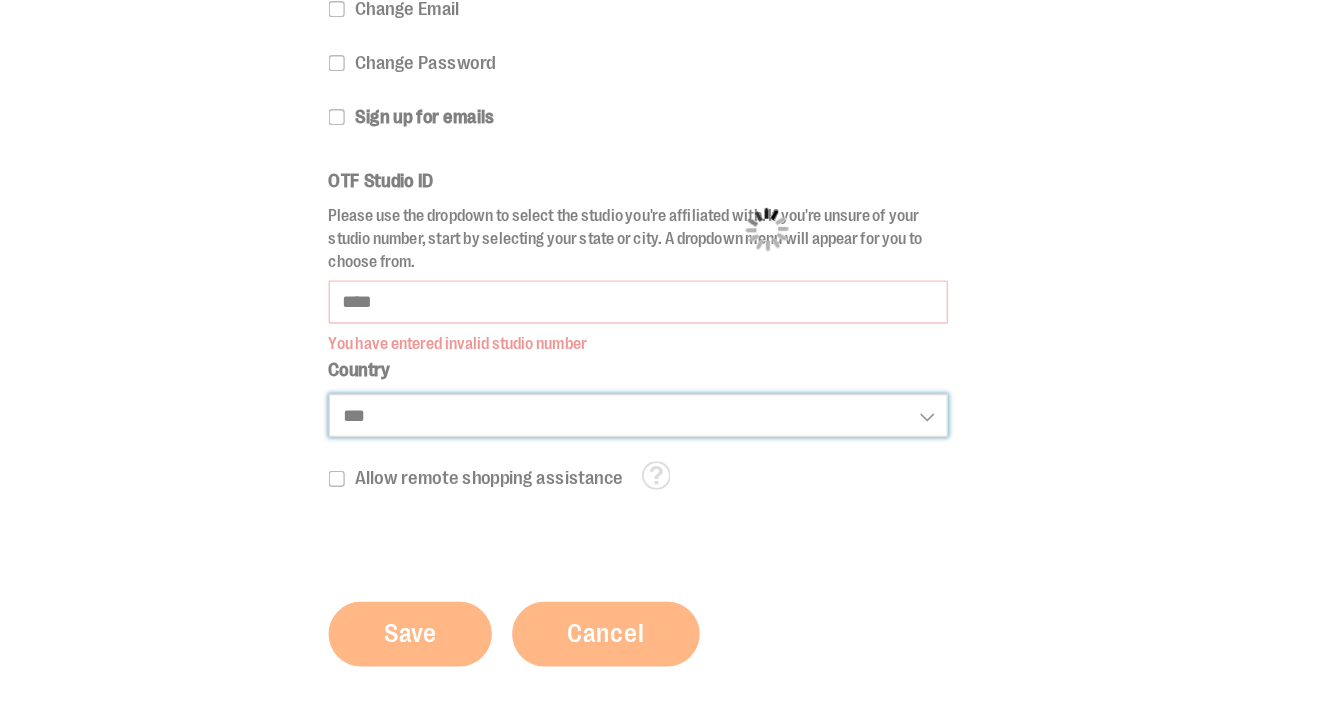 select on "**********" 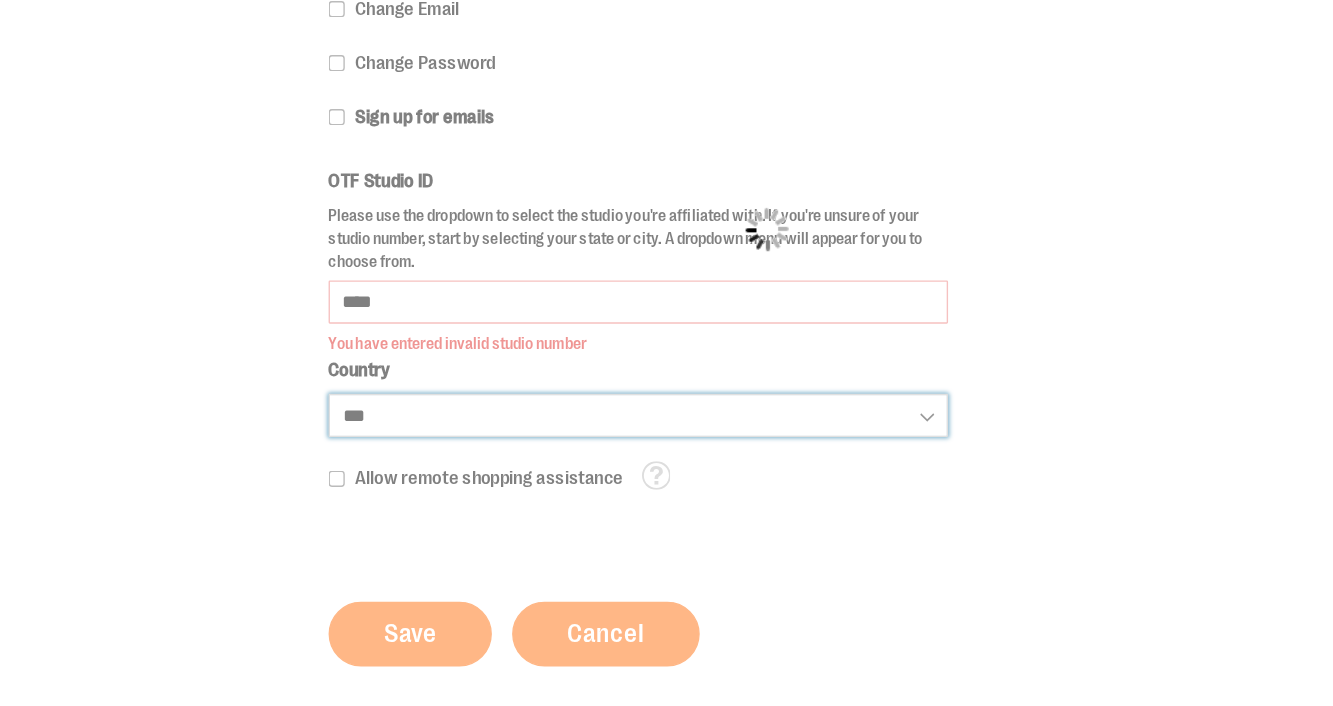 select on "**********" 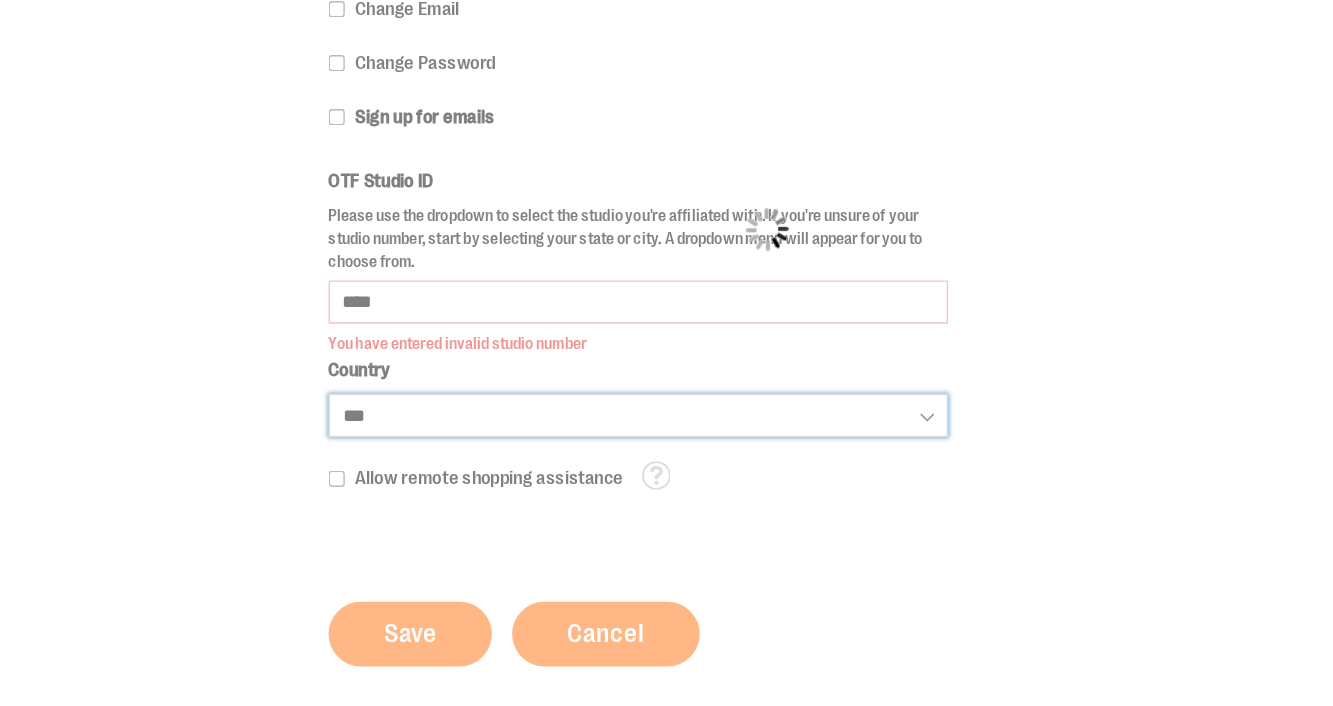 select on "****" 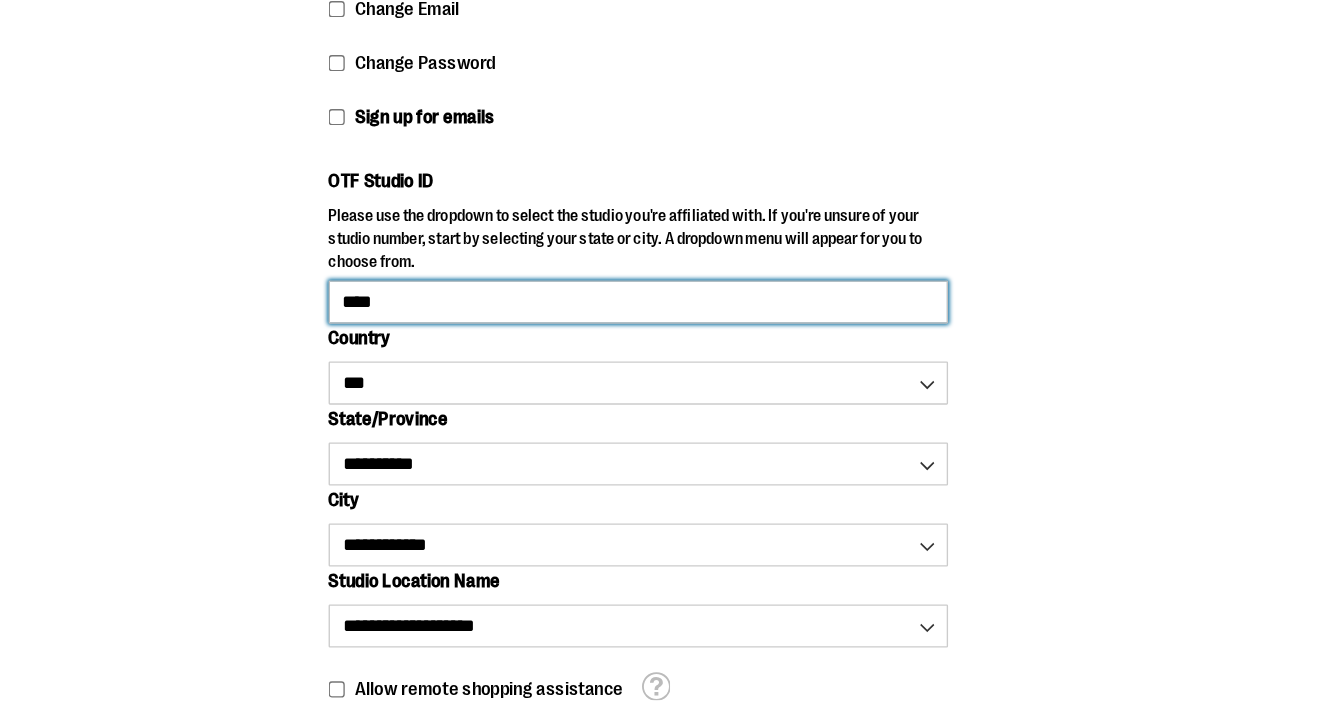 click on "****" at bounding box center (571, 407) 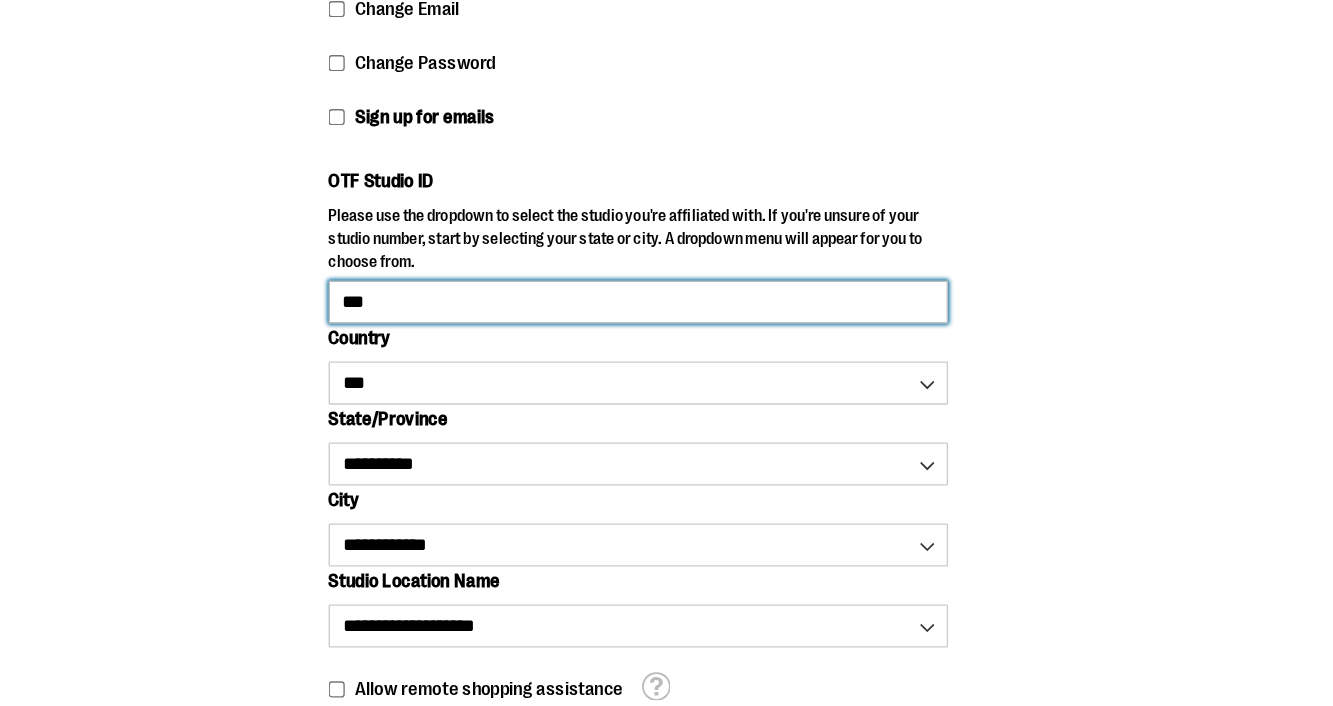 click on "***" at bounding box center [571, 407] 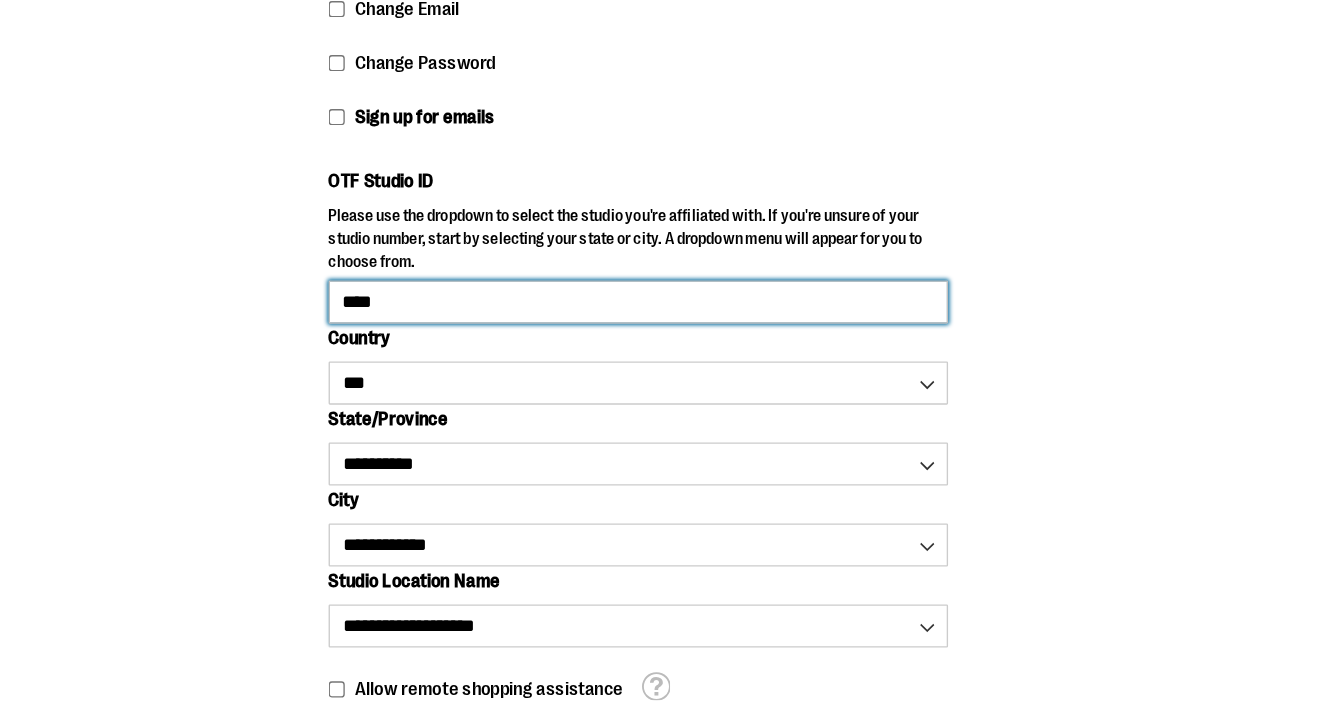 type on "****" 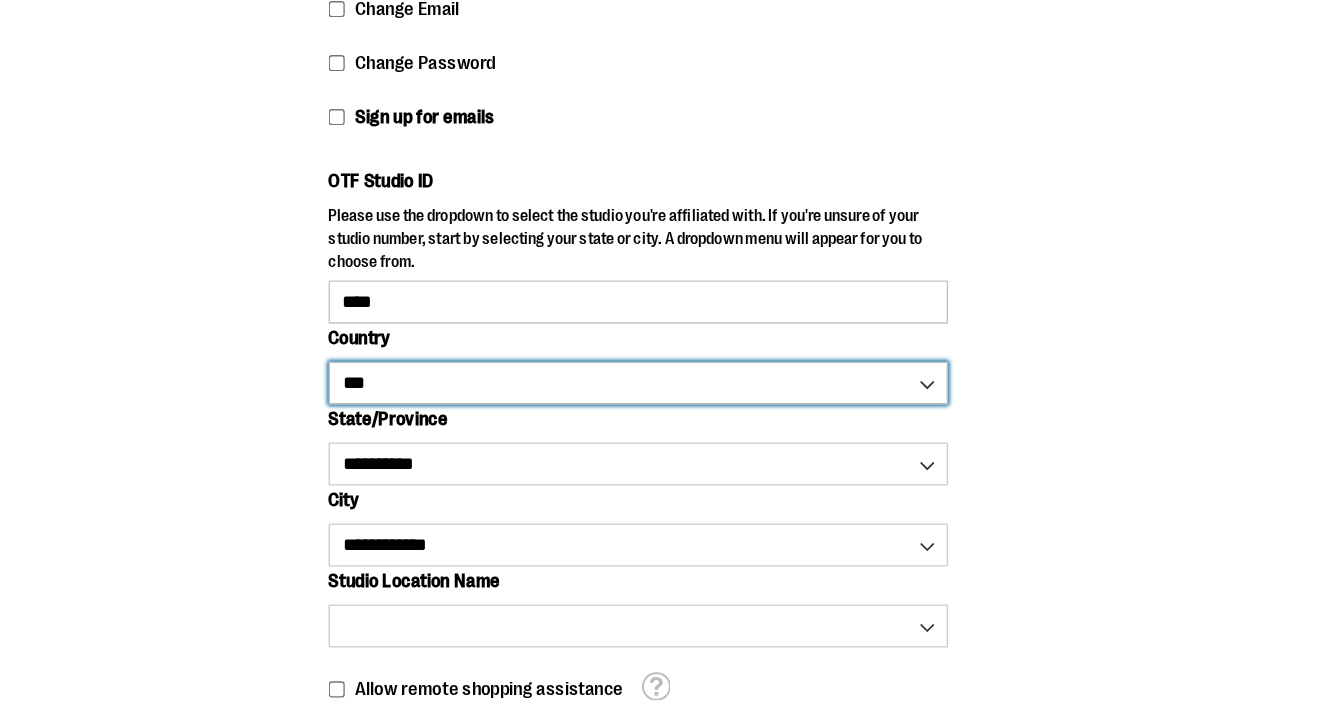 select on "*********" 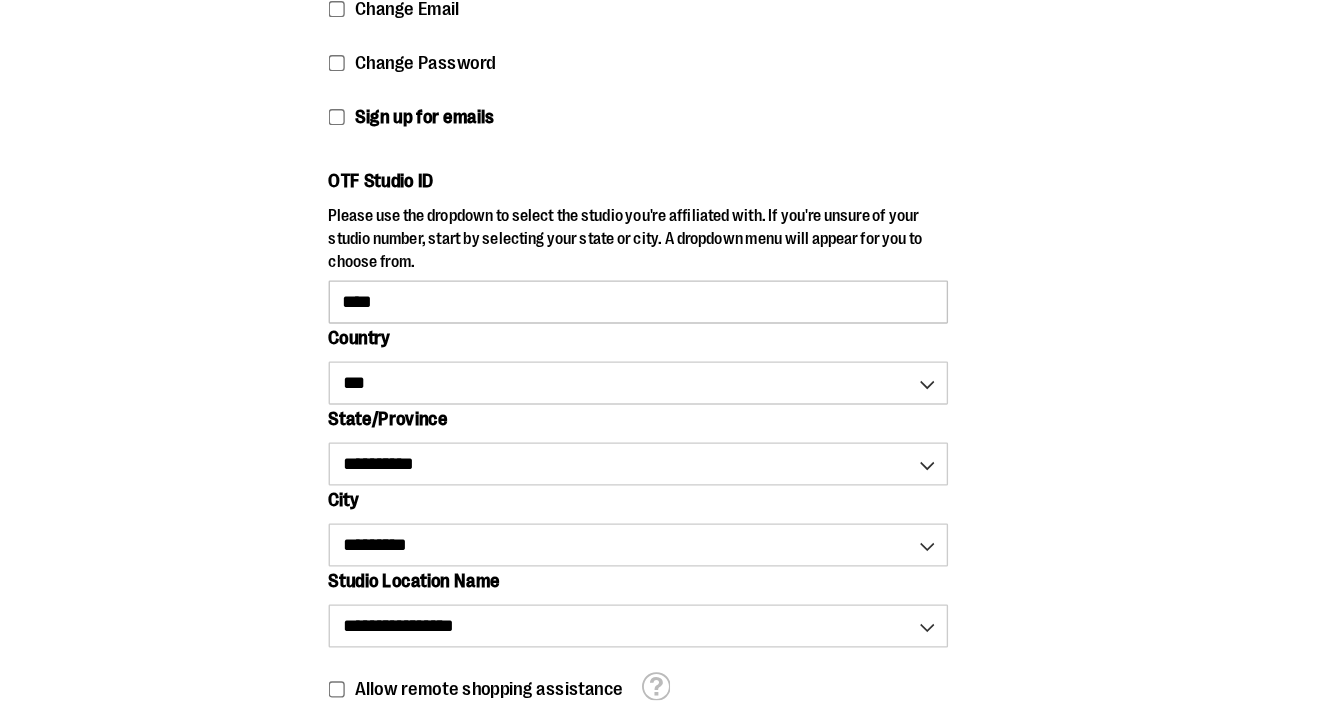 click on "Account Information
First Name *
******
Last Name *
********
Change Email
Change Password
Sign up for emails
OTF Studio ID
**" at bounding box center (820, 397) 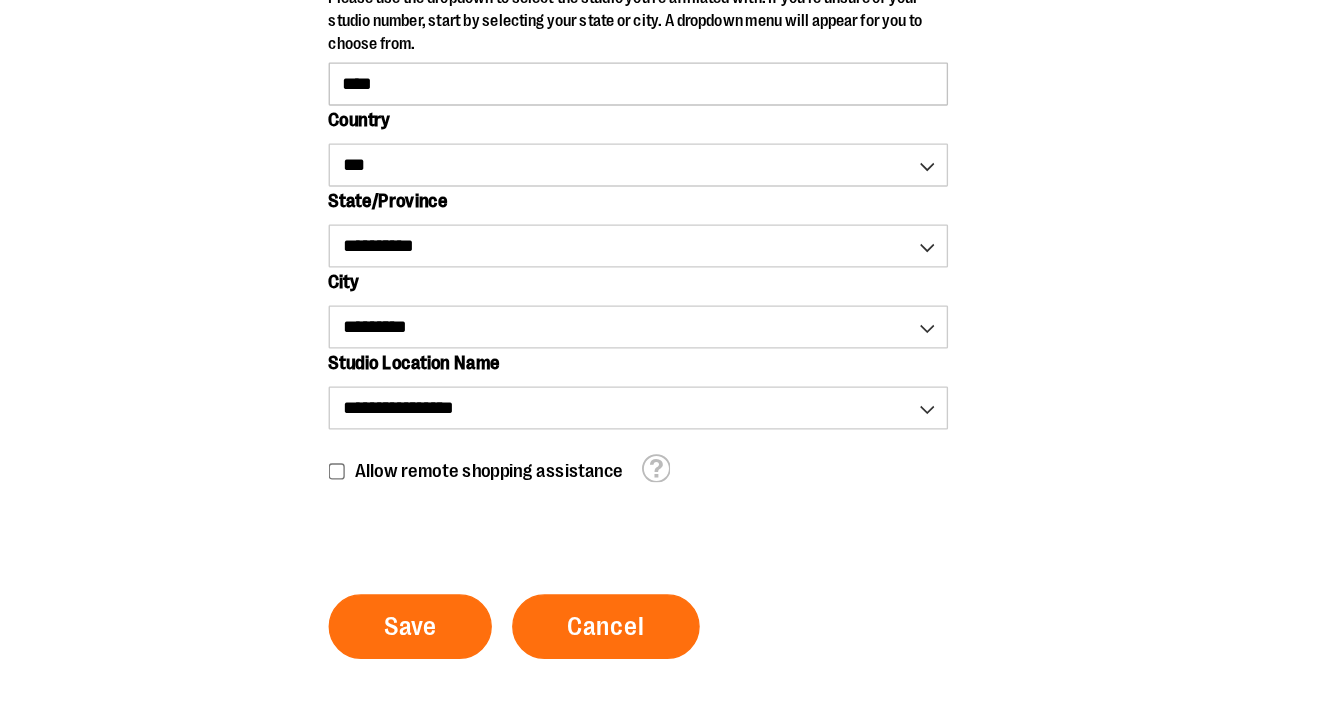 scroll, scrollTop: 585, scrollLeft: 0, axis: vertical 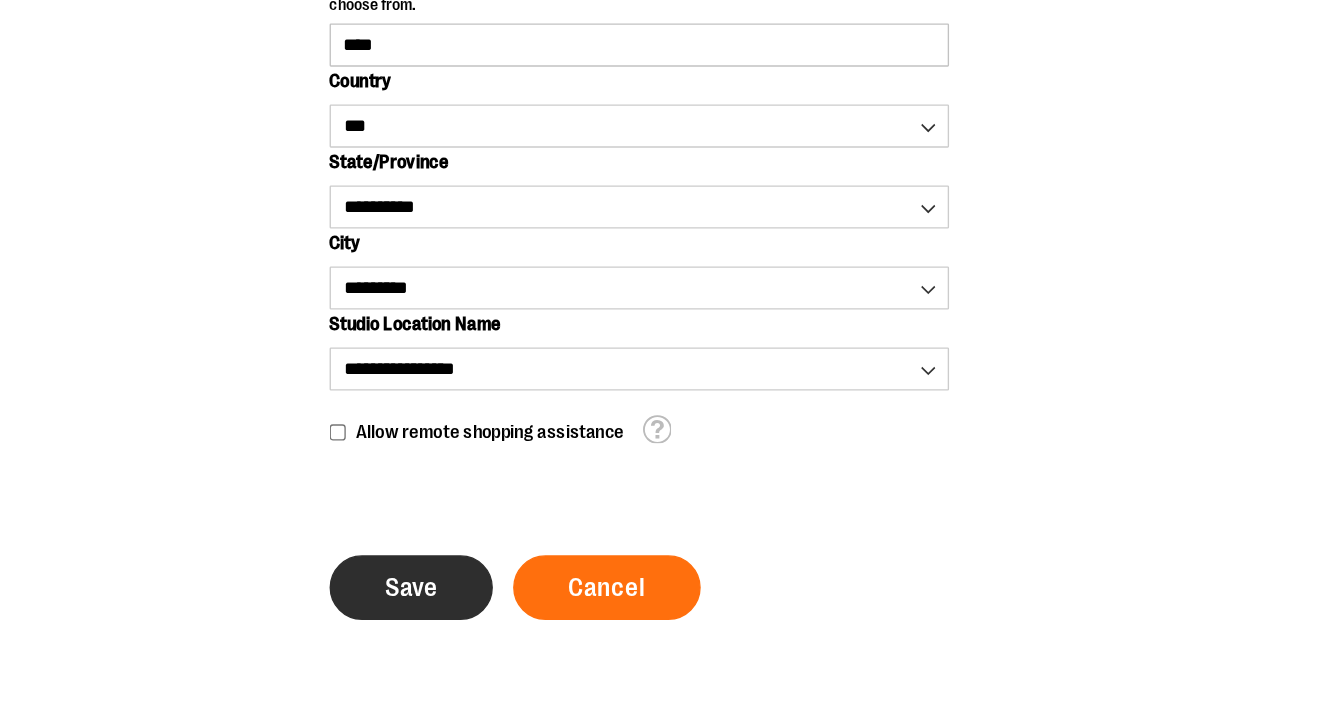 click on "Save" at bounding box center [402, 618] 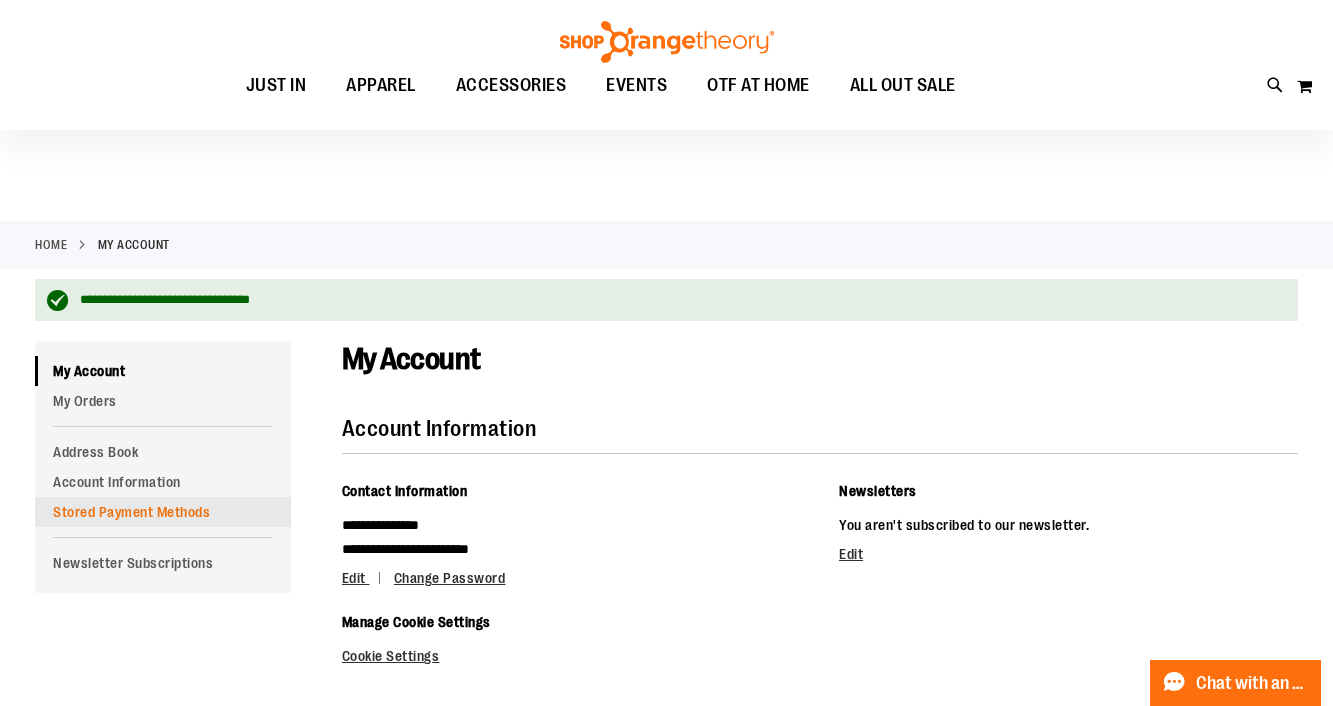 scroll, scrollTop: 0, scrollLeft: 0, axis: both 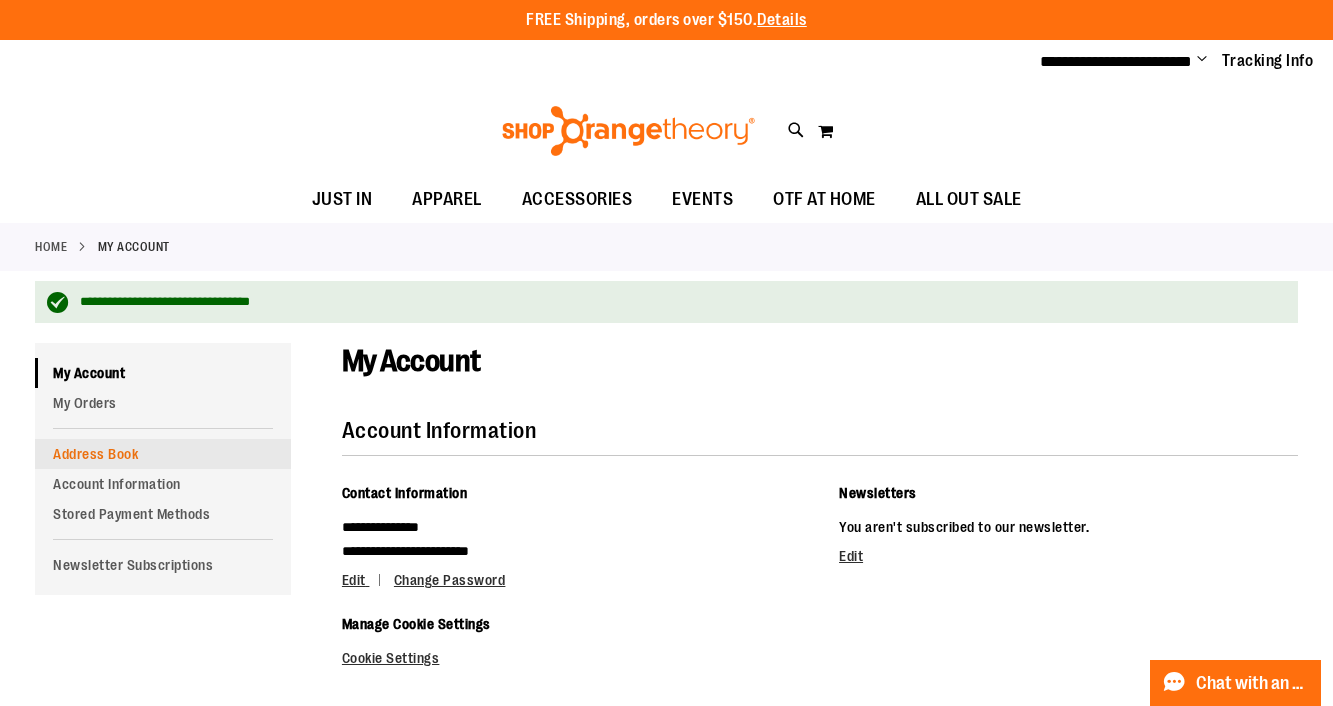click on "Address Book" at bounding box center (163, 454) 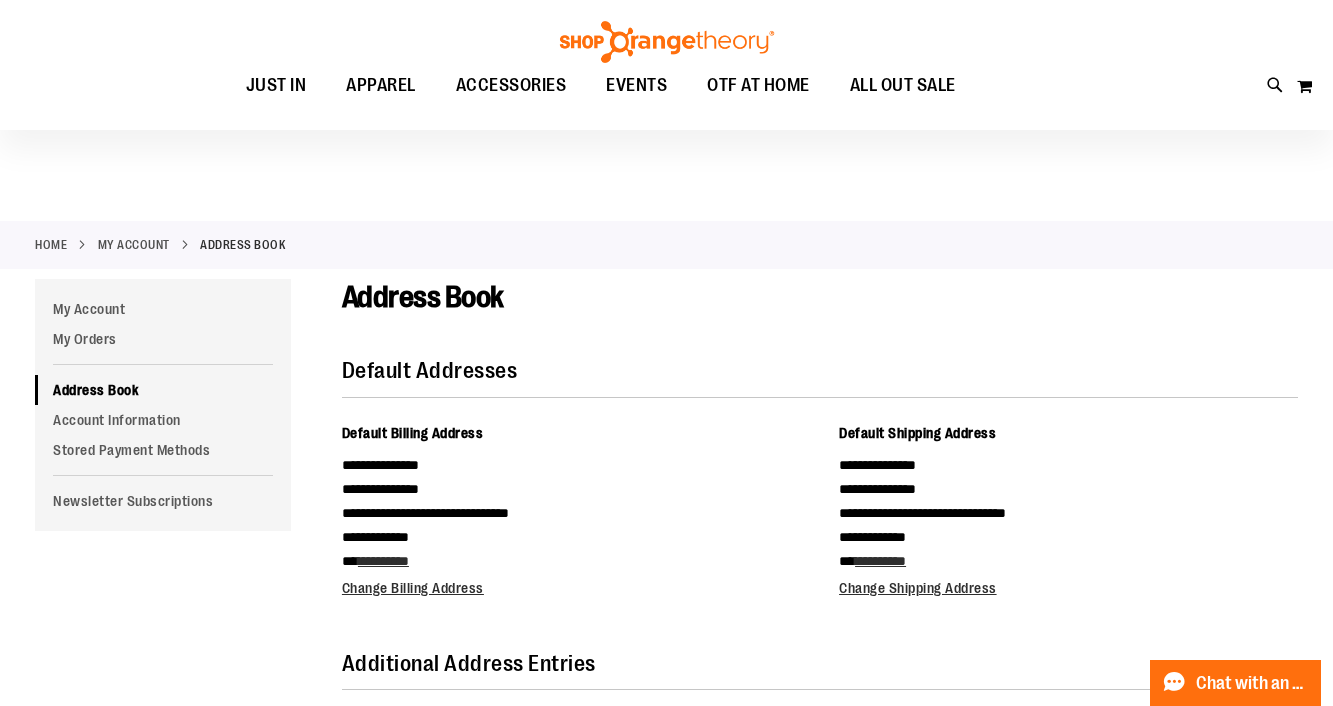 scroll, scrollTop: 0, scrollLeft: 0, axis: both 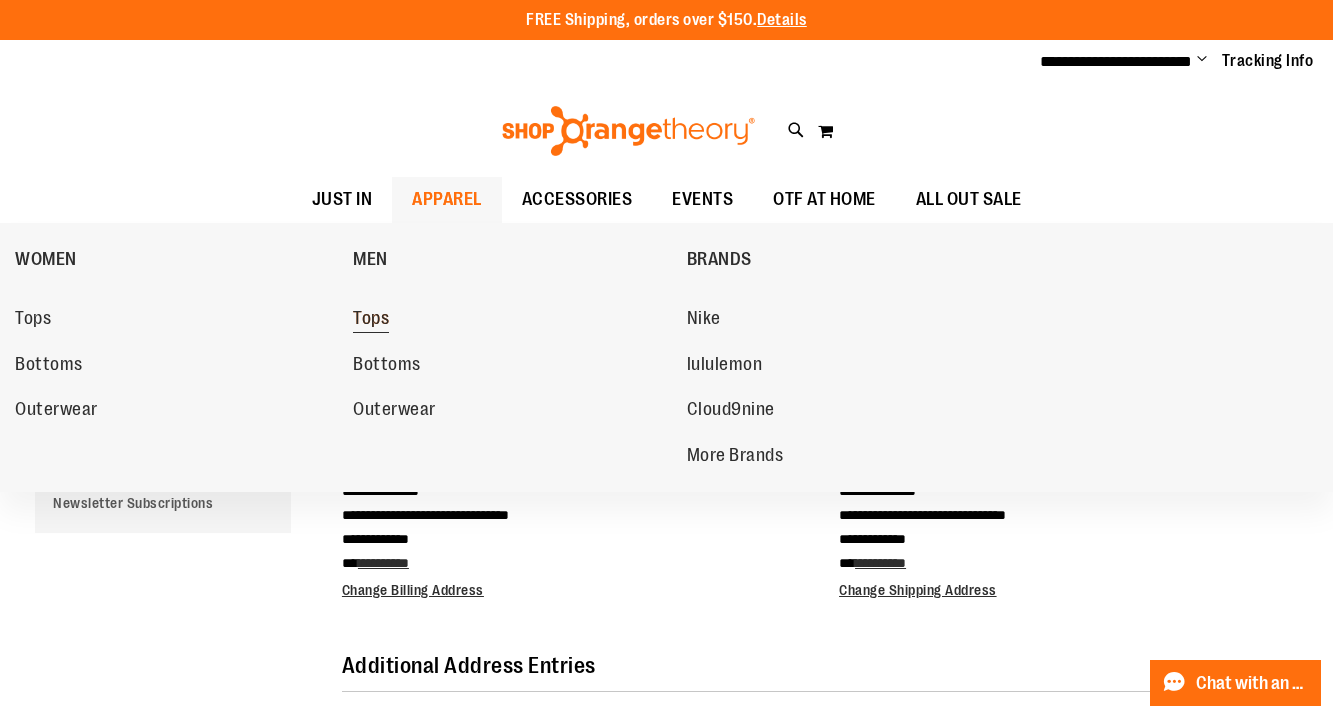 click on "Tops" at bounding box center [371, 320] 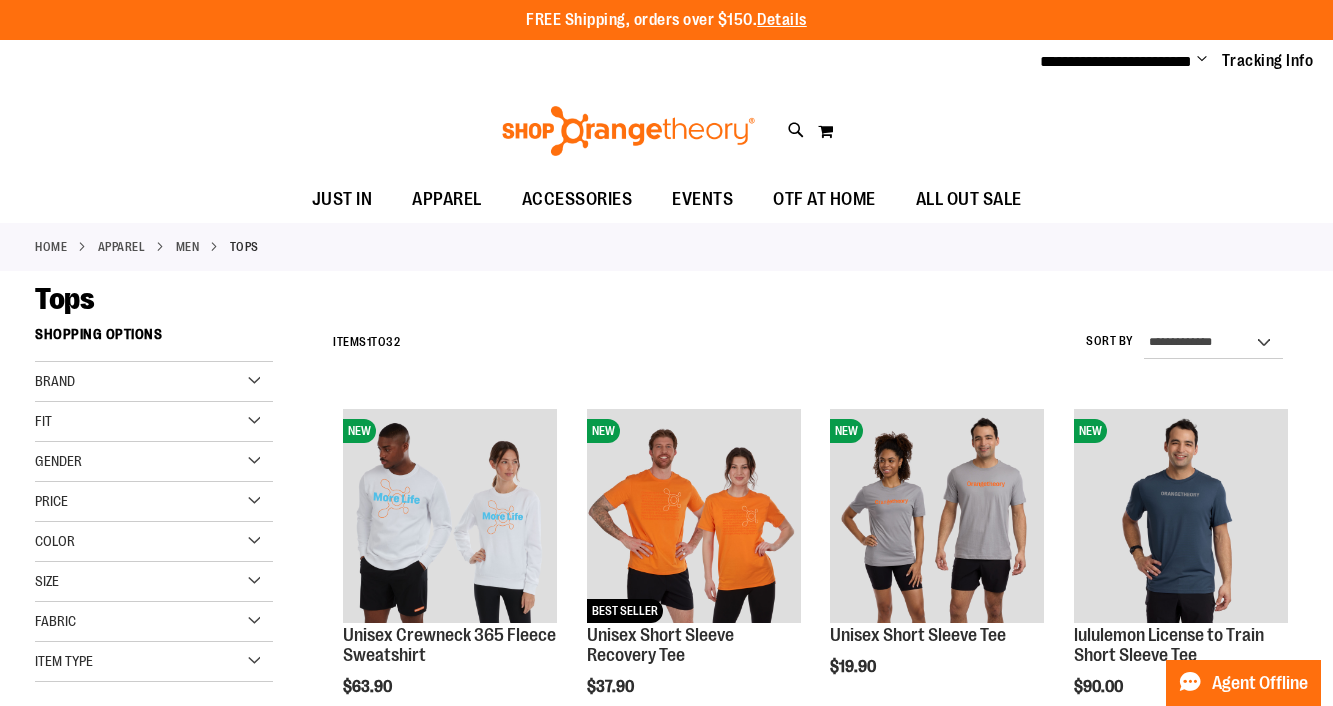scroll, scrollTop: 0, scrollLeft: 0, axis: both 